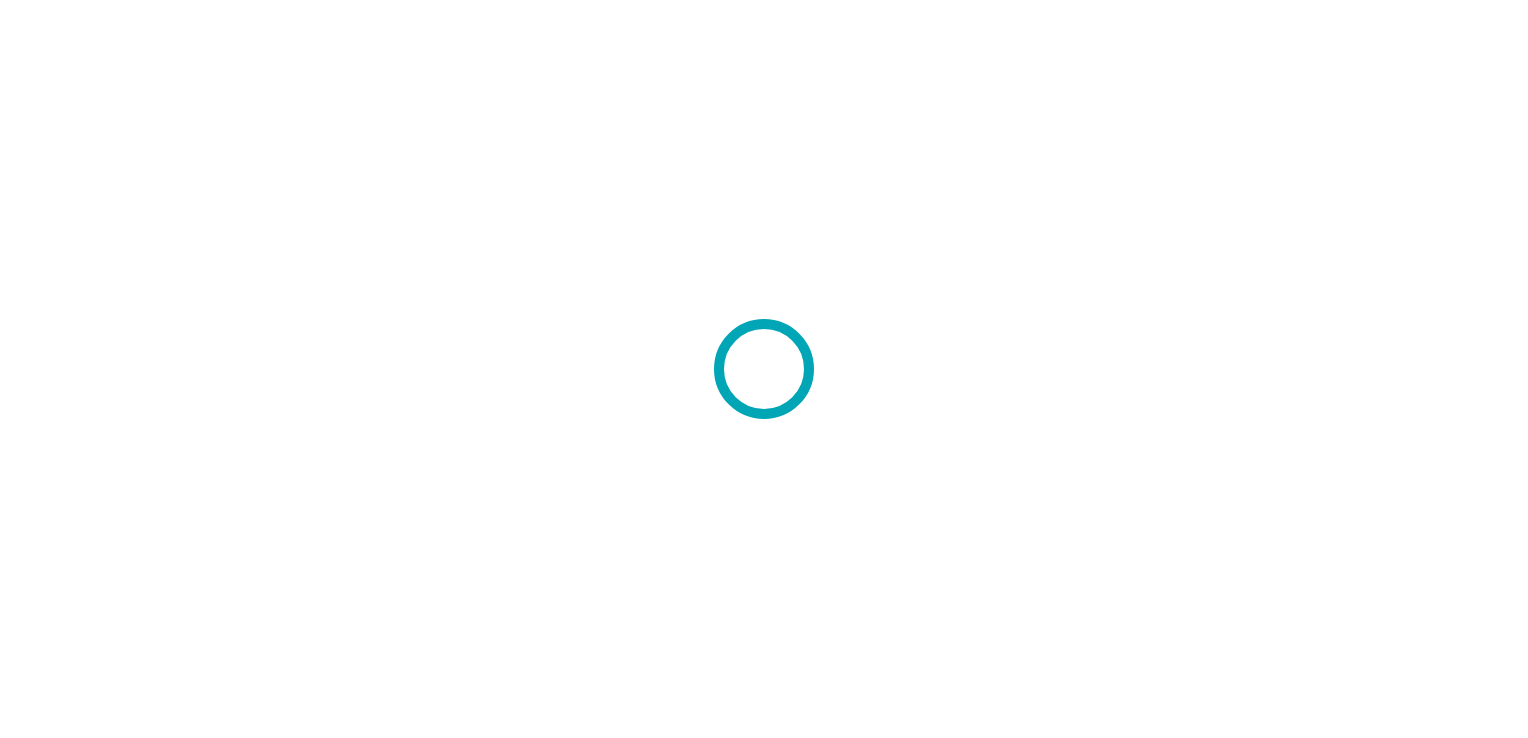 scroll, scrollTop: 0, scrollLeft: 0, axis: both 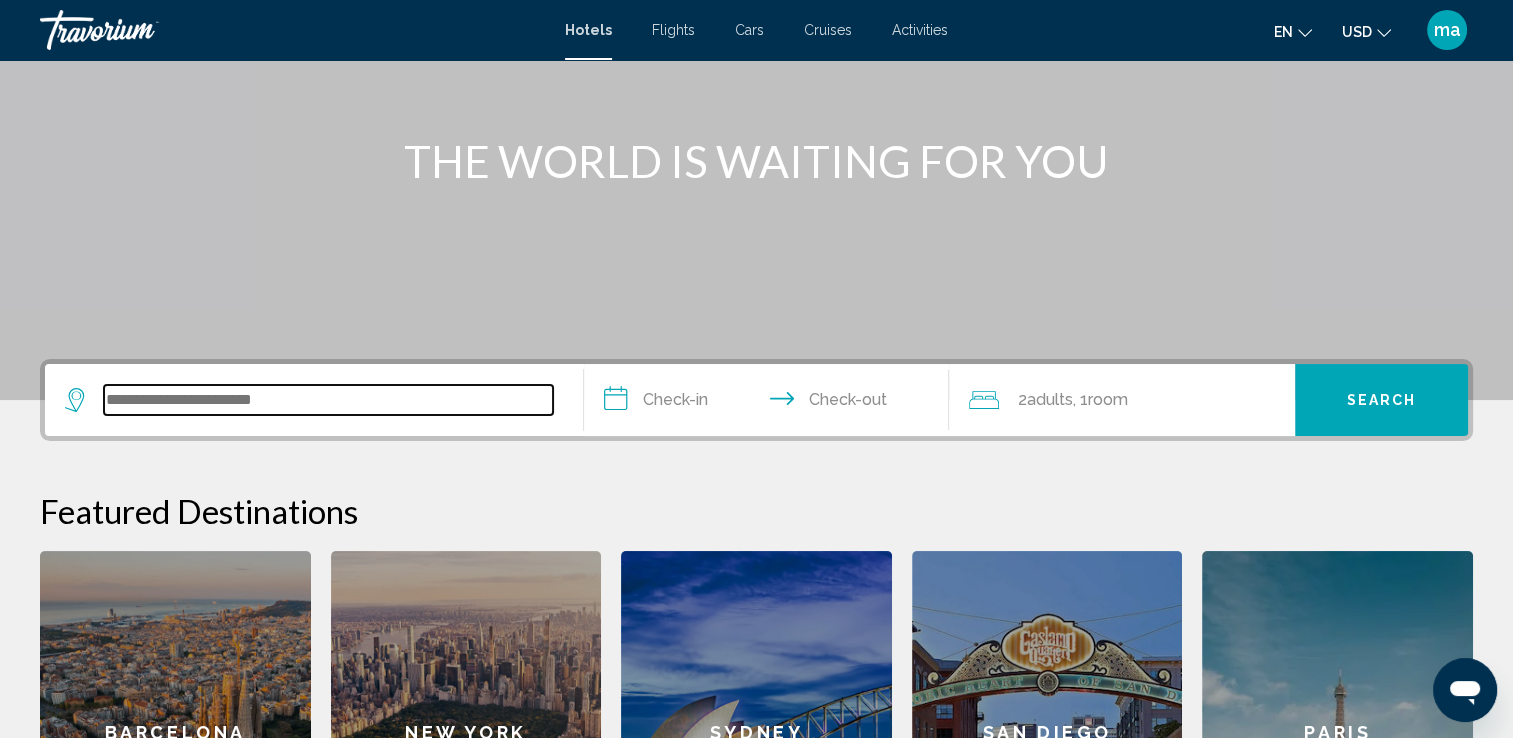 click at bounding box center (328, 400) 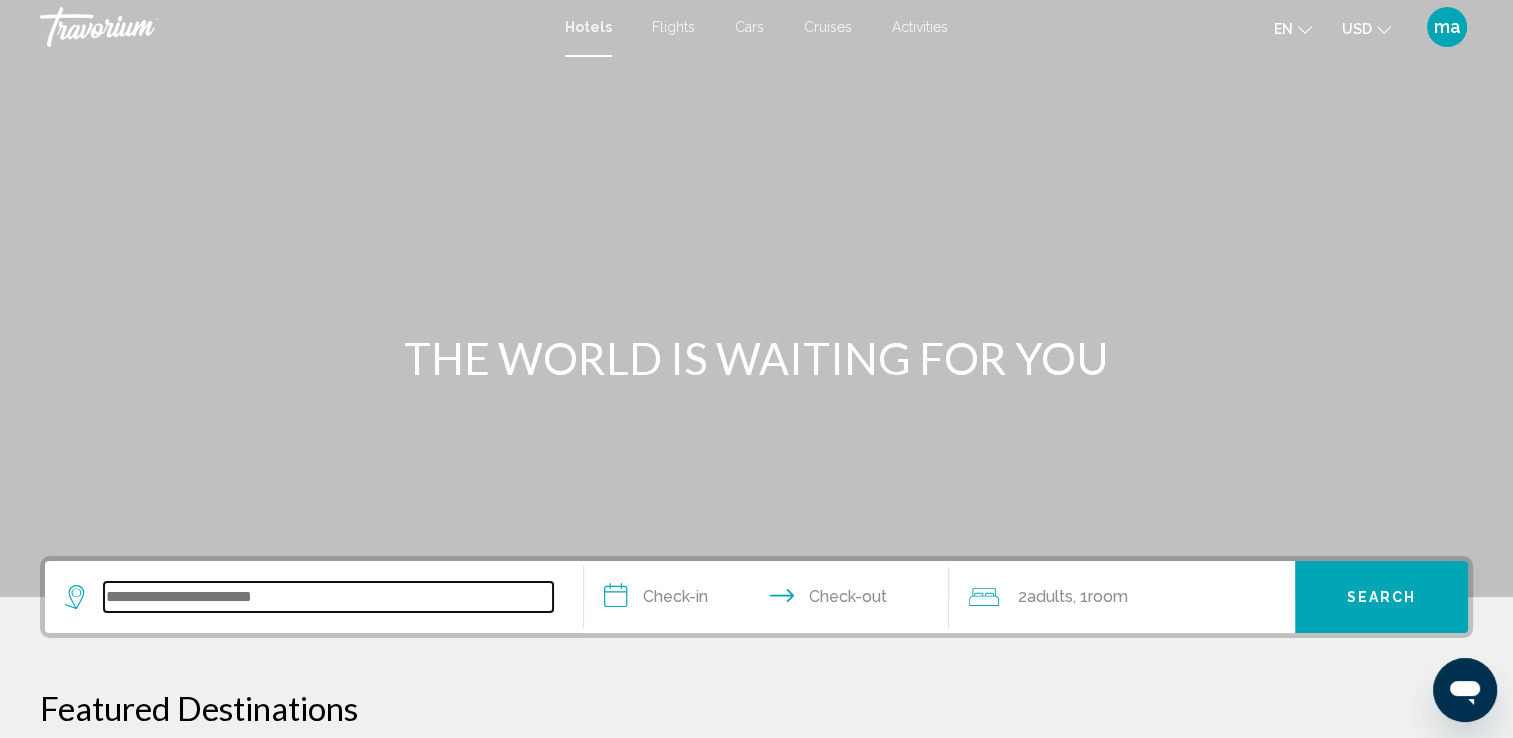 scroll, scrollTop: 0, scrollLeft: 0, axis: both 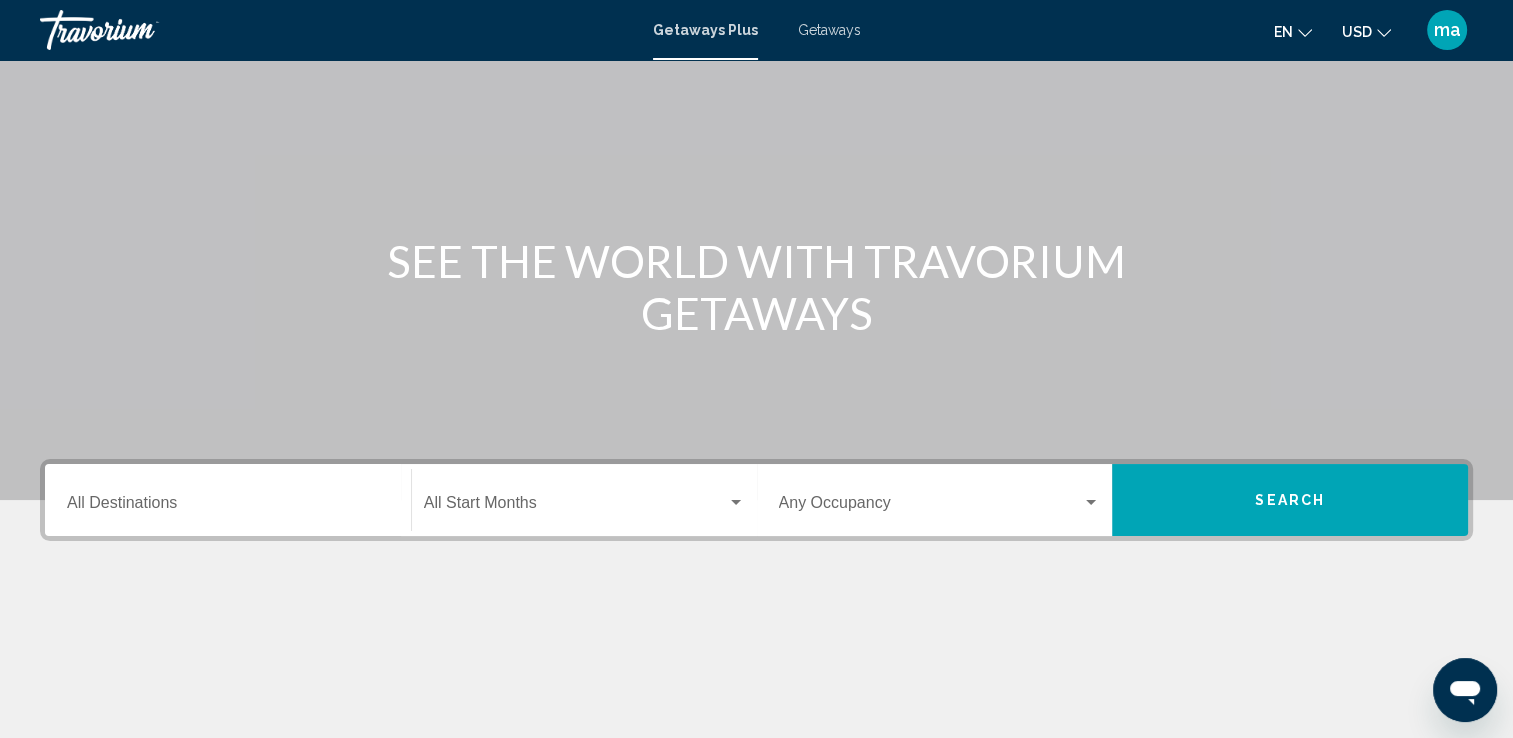 click on "Destination All Destinations" at bounding box center [228, 500] 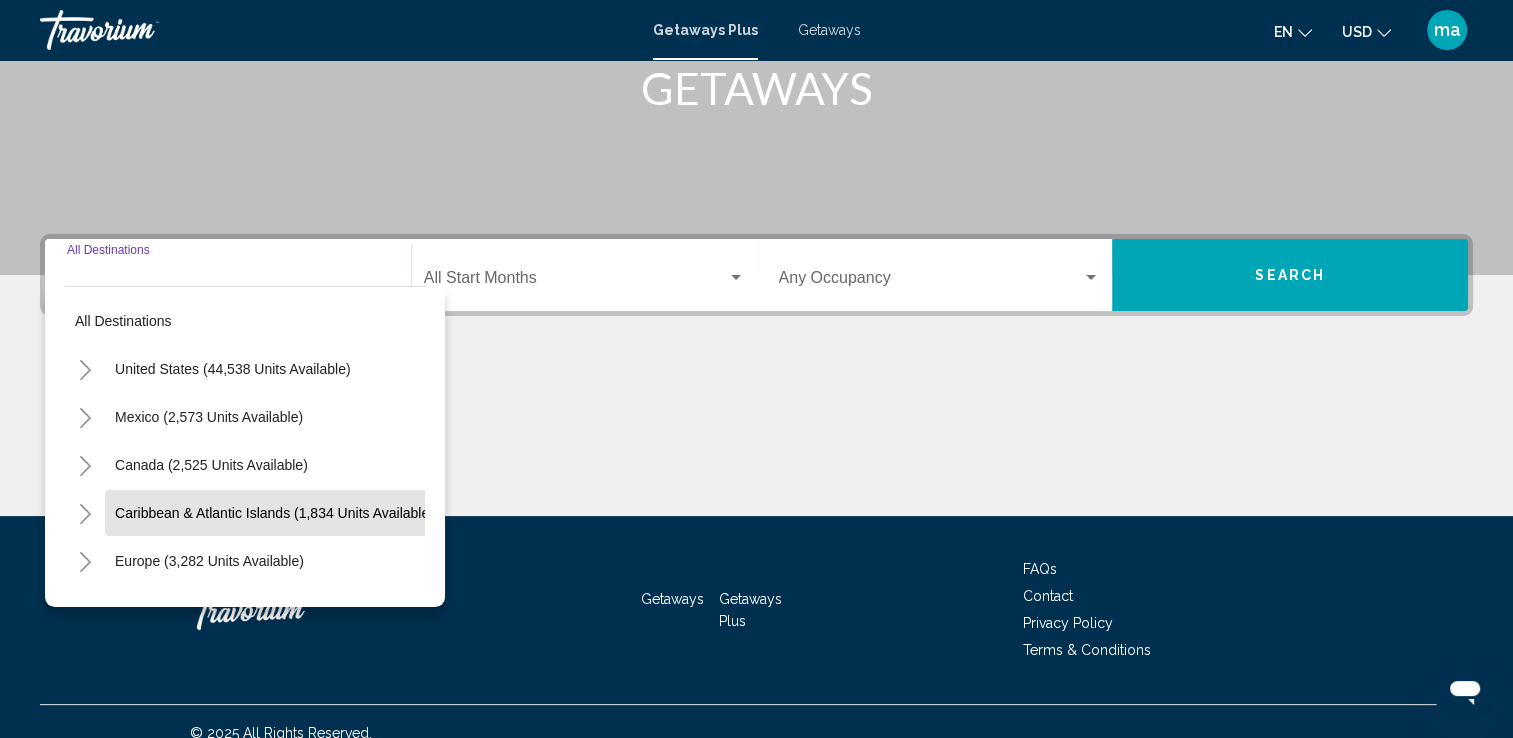 scroll, scrollTop: 347, scrollLeft: 0, axis: vertical 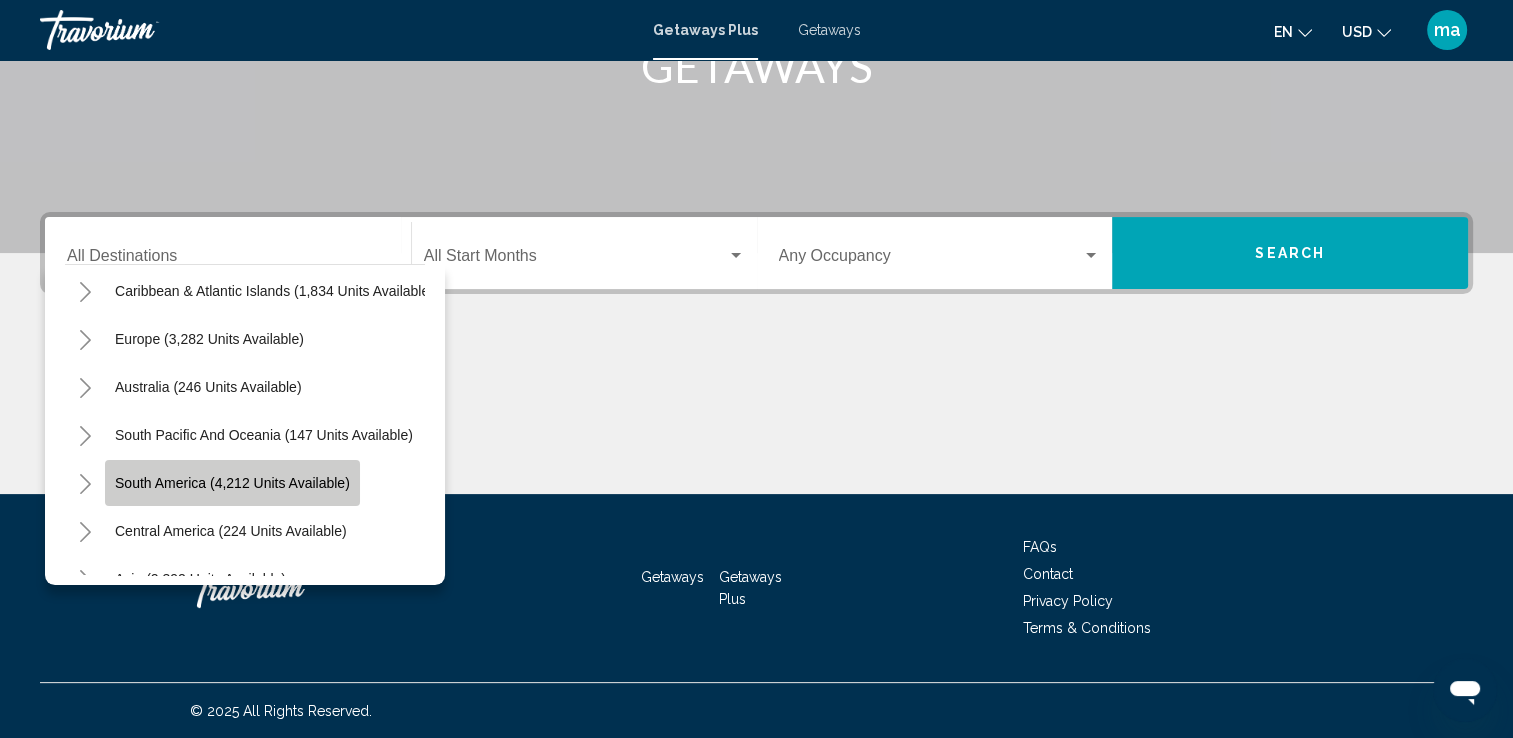 click on "South America (4,212 units available)" 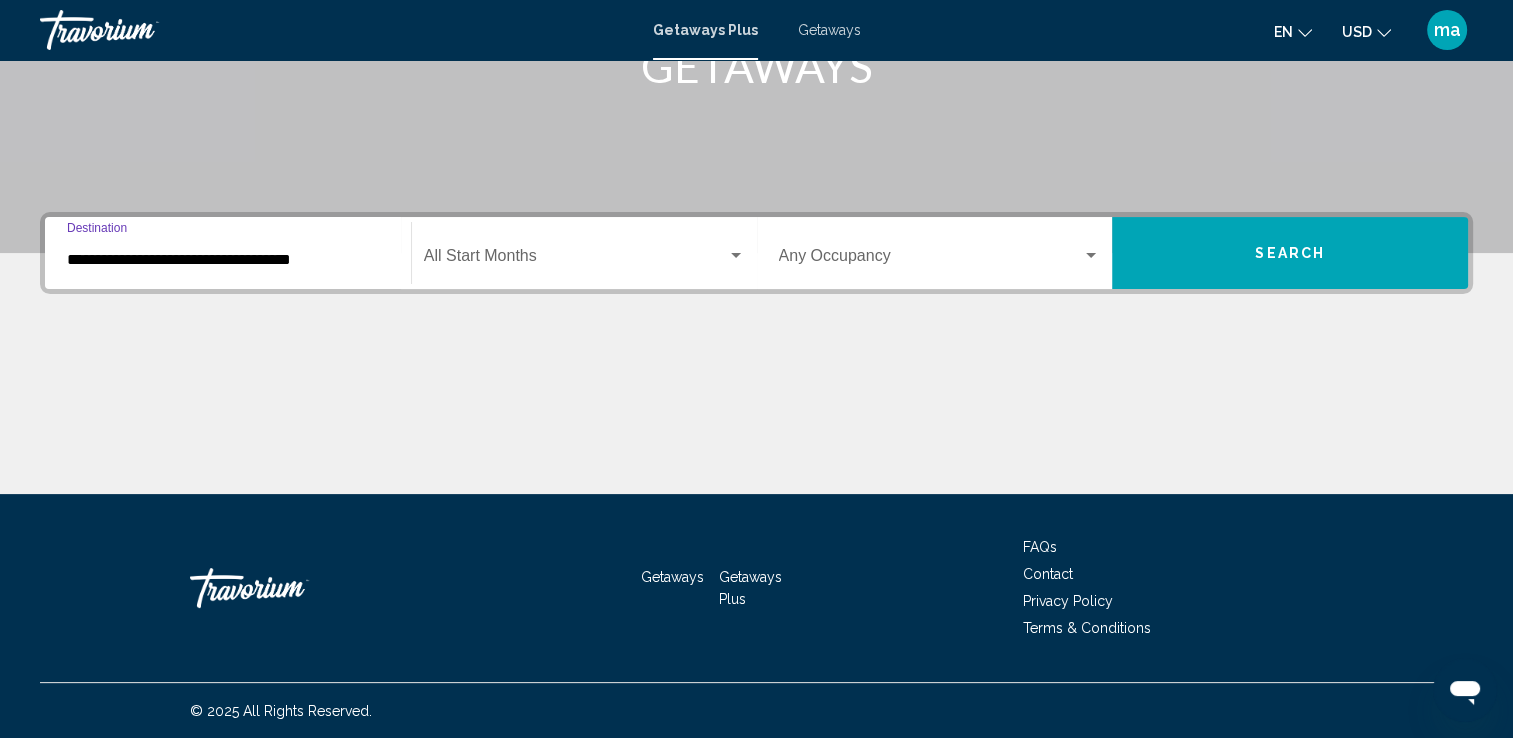 click at bounding box center (575, 260) 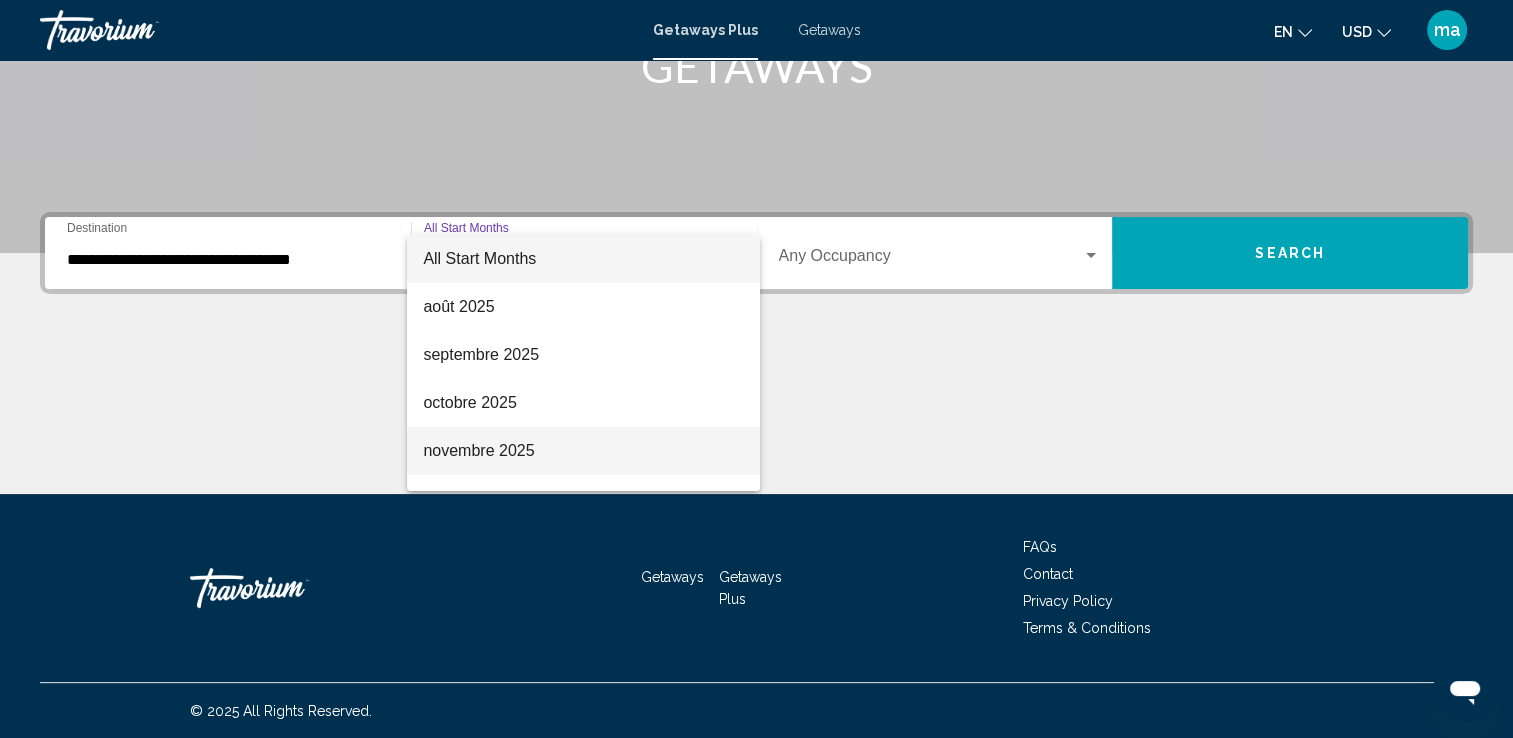 click on "novembre 2025" at bounding box center [583, 451] 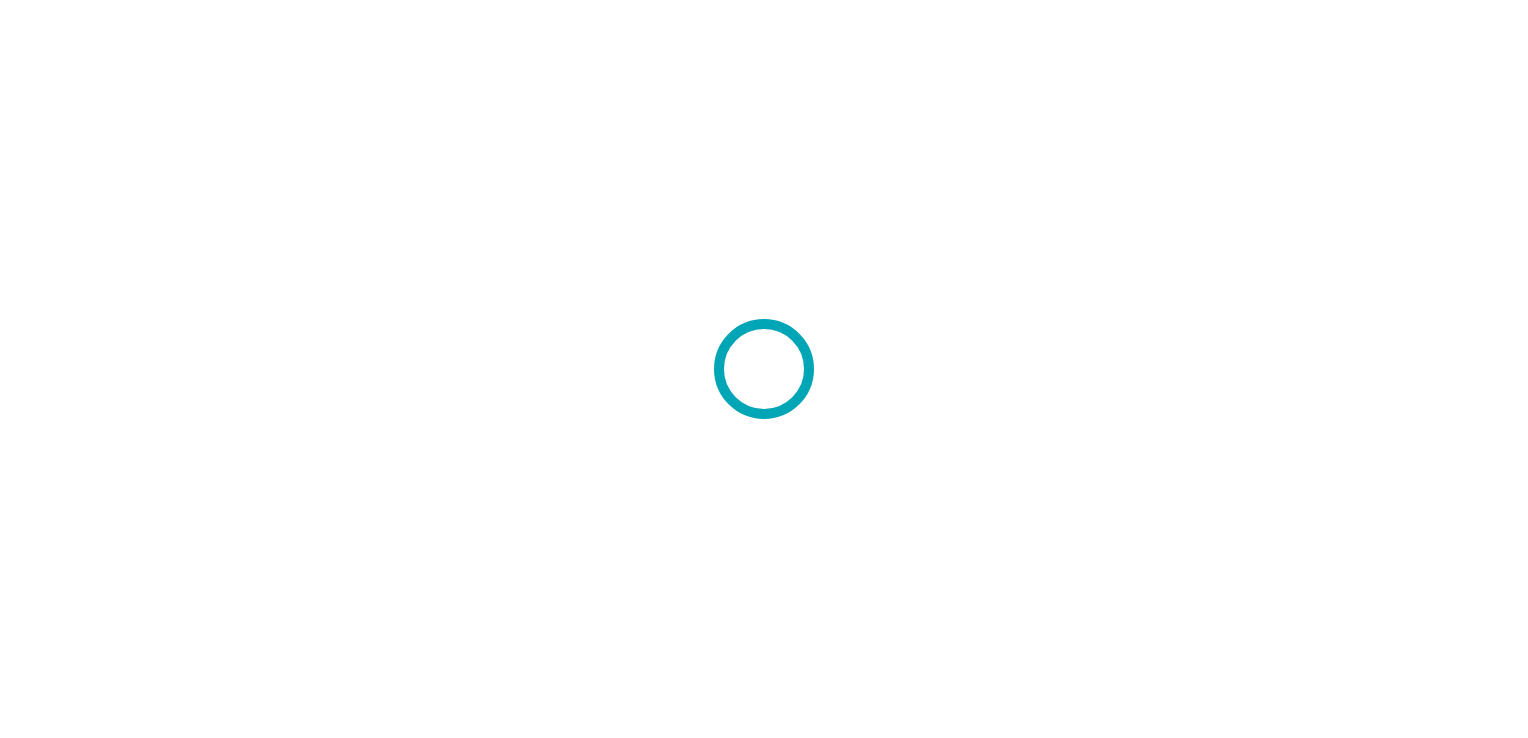 scroll, scrollTop: 0, scrollLeft: 0, axis: both 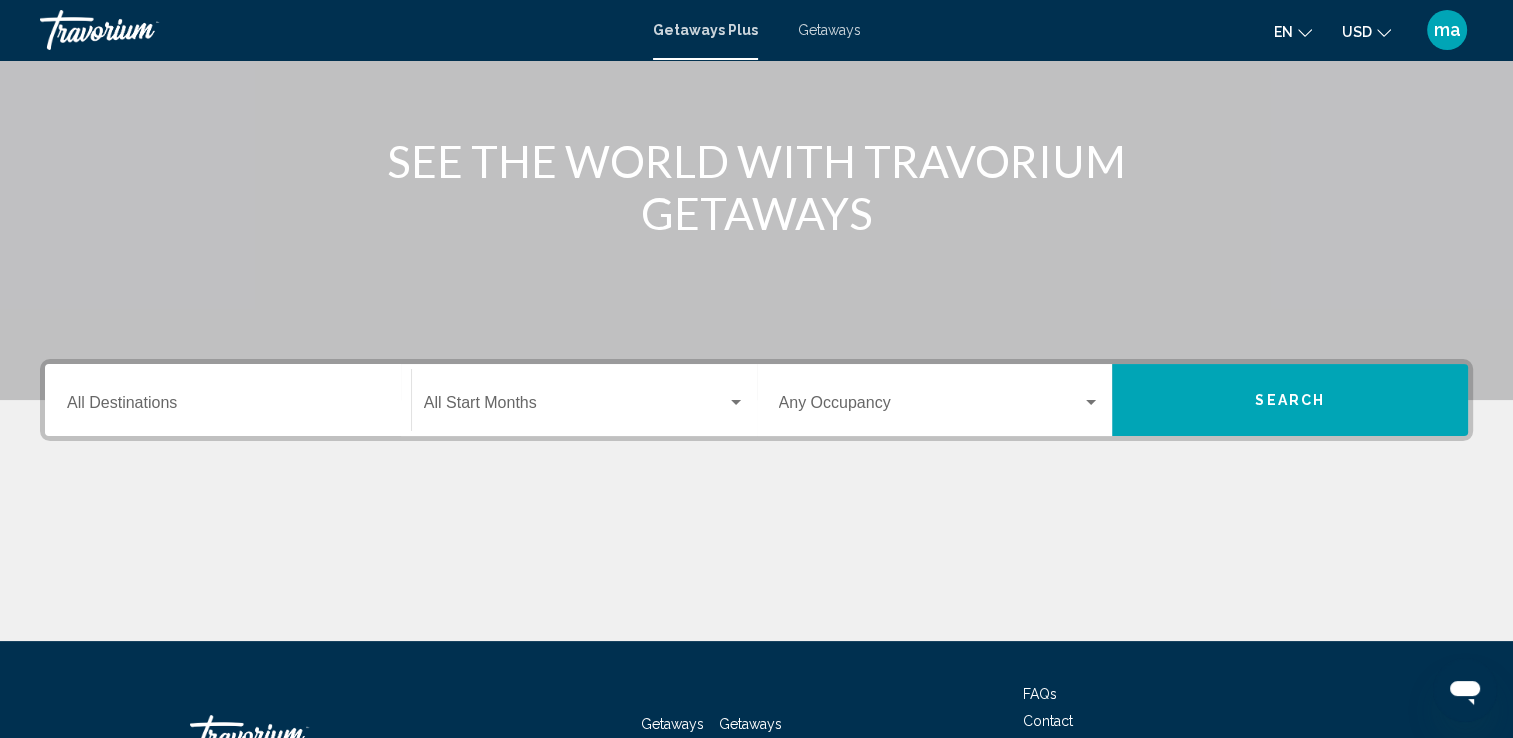 click on "Destination All Destinations" at bounding box center (228, 407) 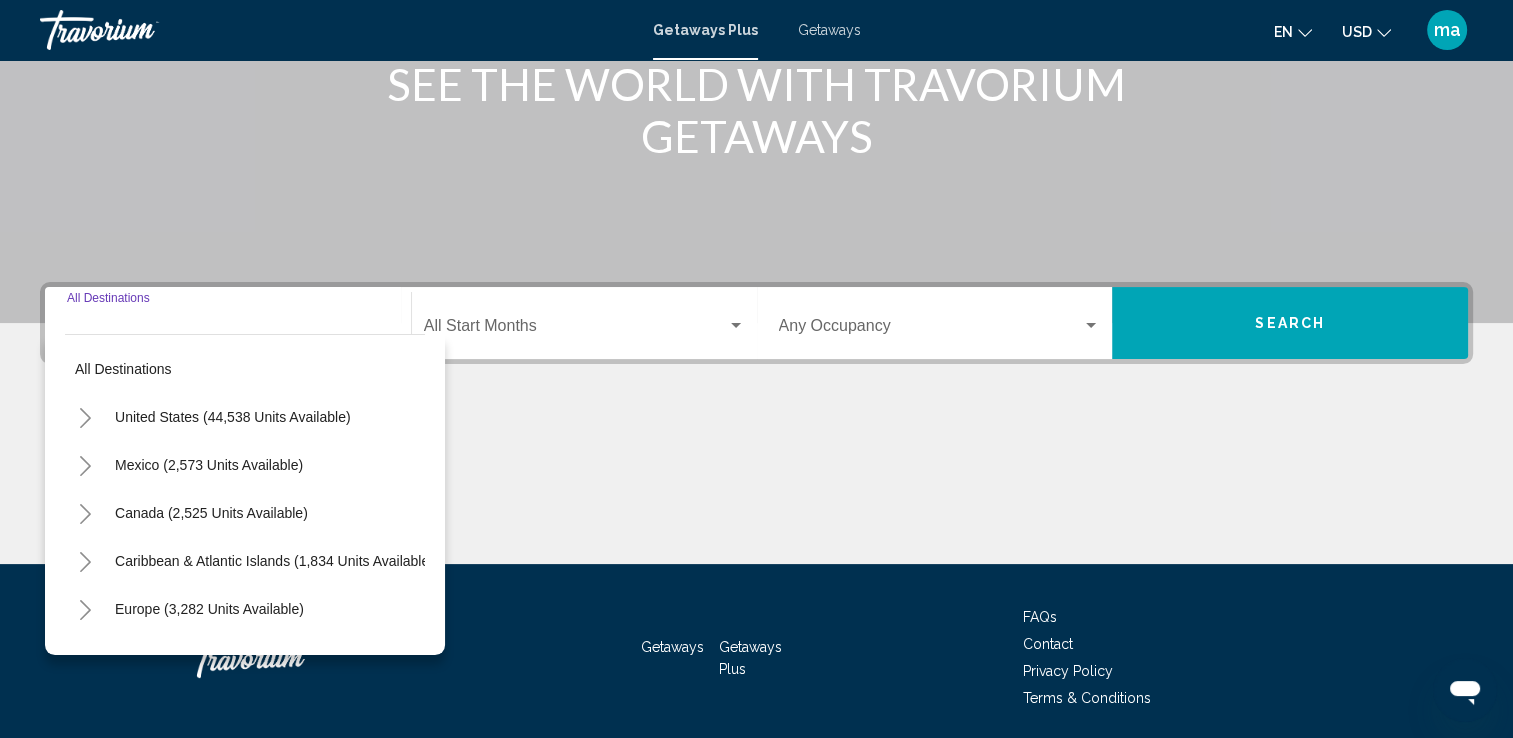 scroll, scrollTop: 347, scrollLeft: 0, axis: vertical 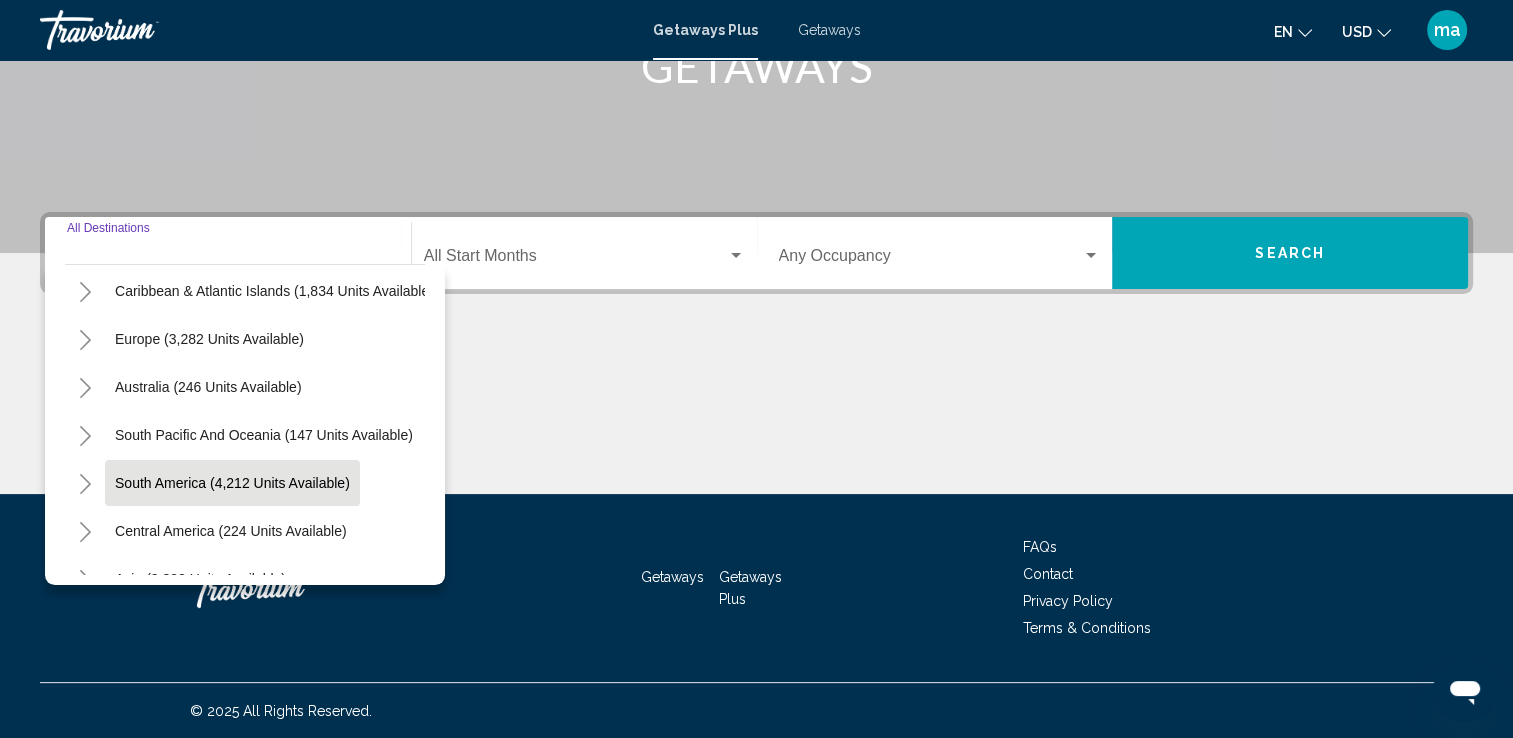 click on "South America (4,212 units available)" at bounding box center [231, 531] 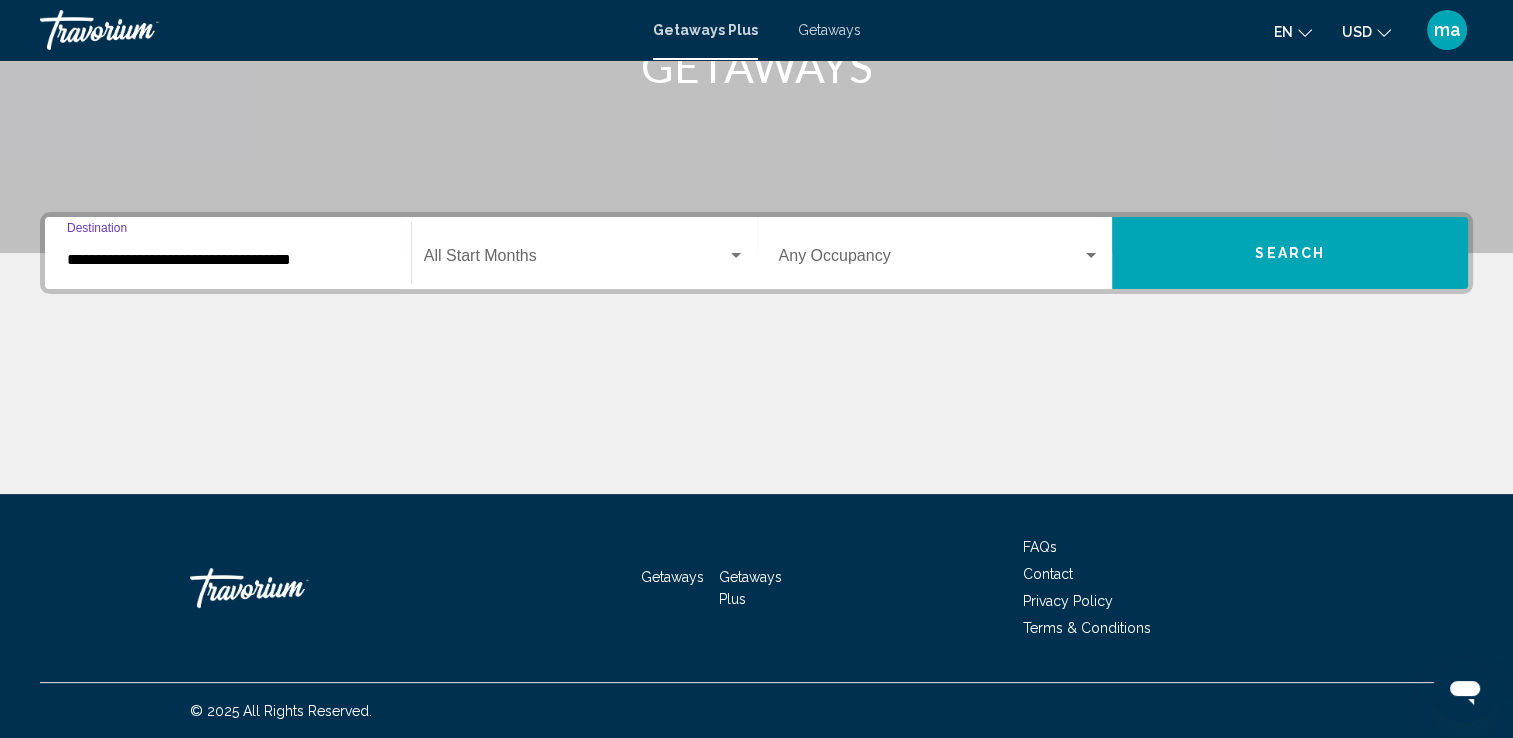 click on "Start Month All Start Months" 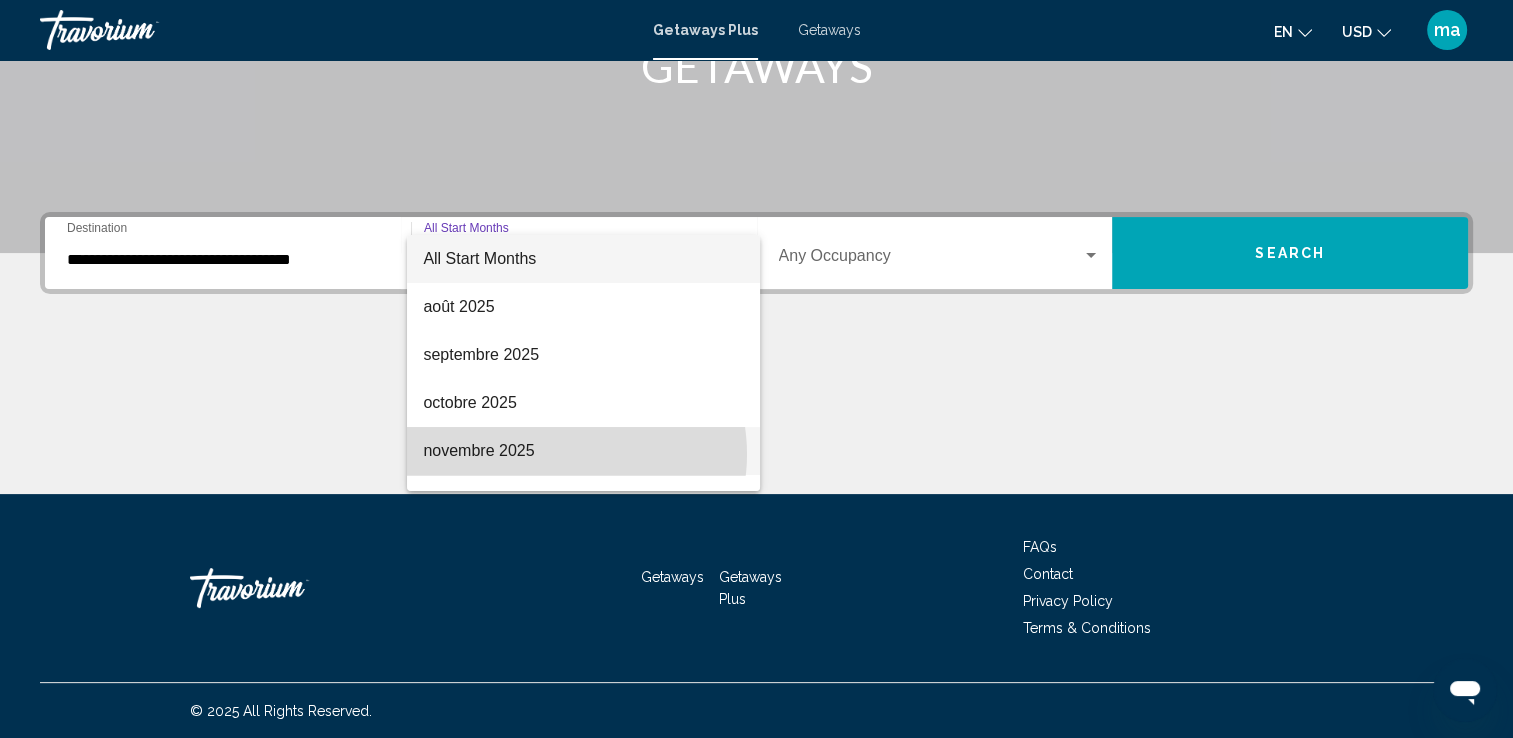 click on "novembre 2025" at bounding box center (583, 451) 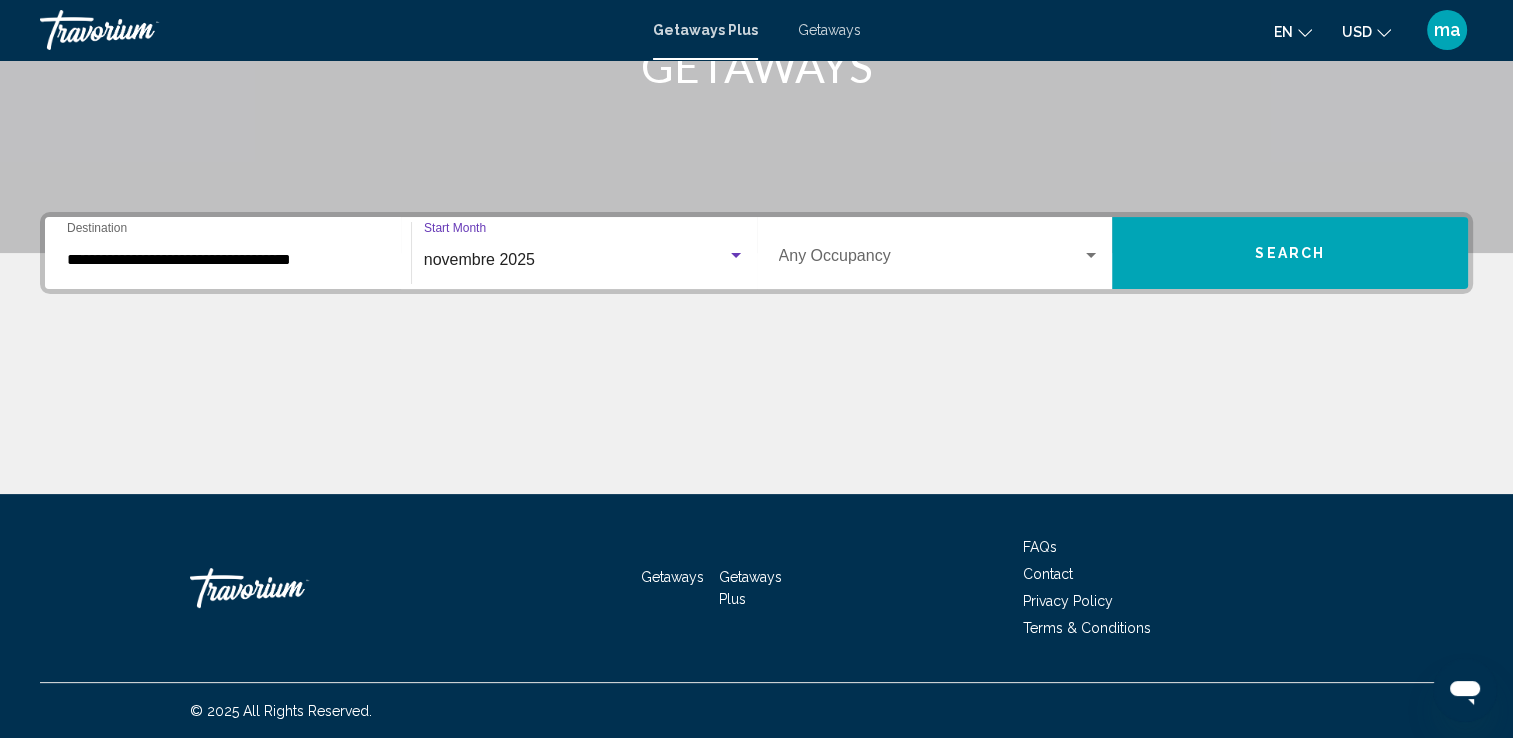 click at bounding box center (931, 260) 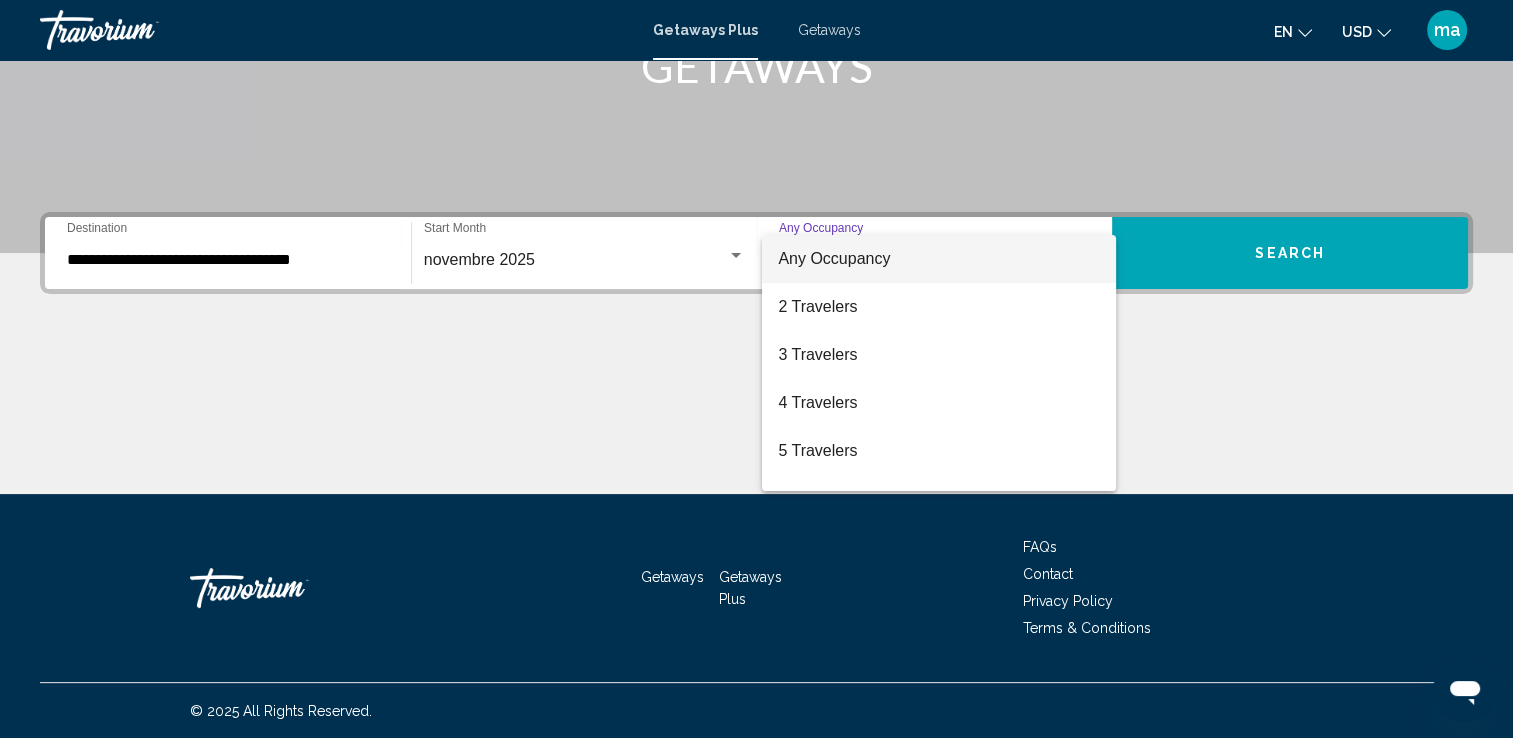click on "Any Occupancy" at bounding box center [834, 258] 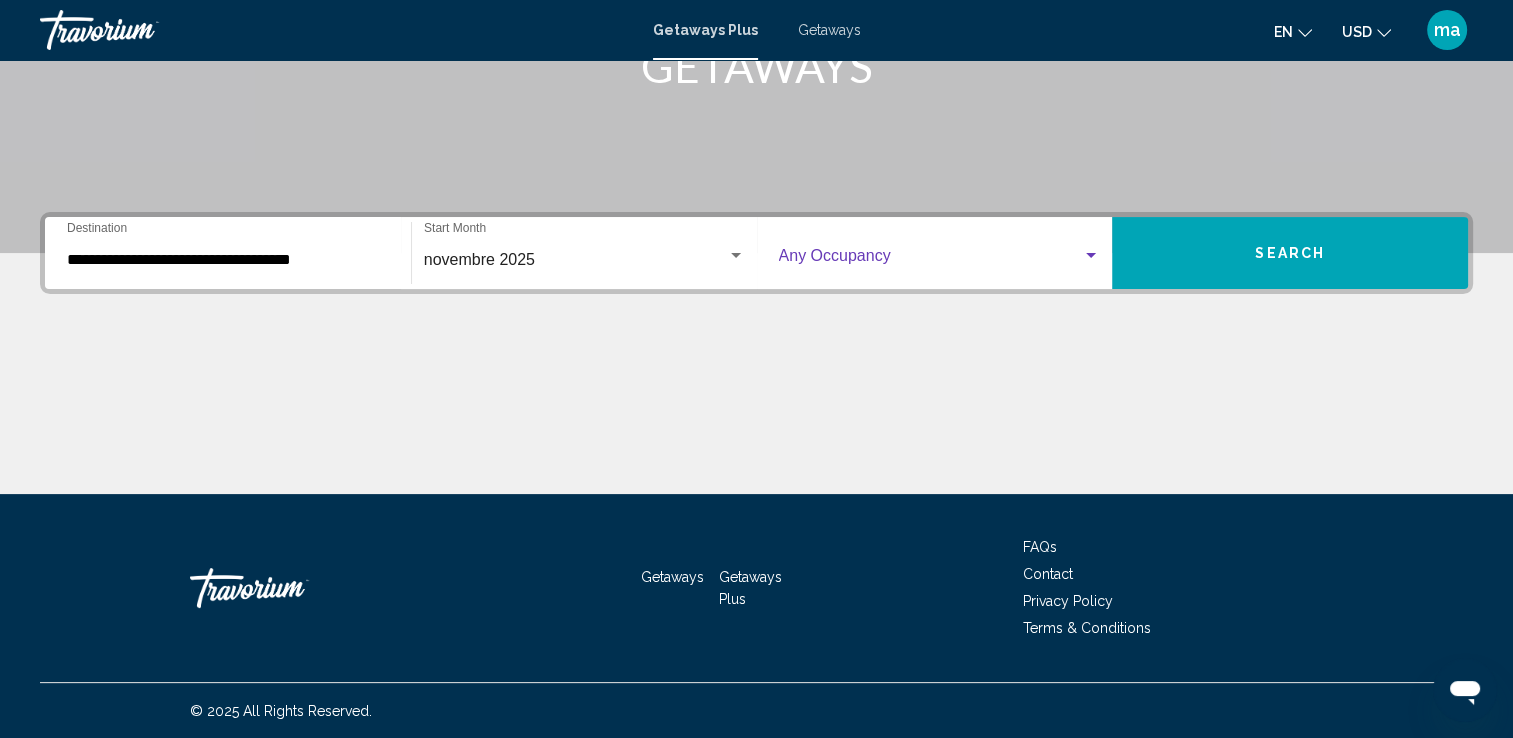 click on "Occupancy Any Occupancy" at bounding box center (940, 253) 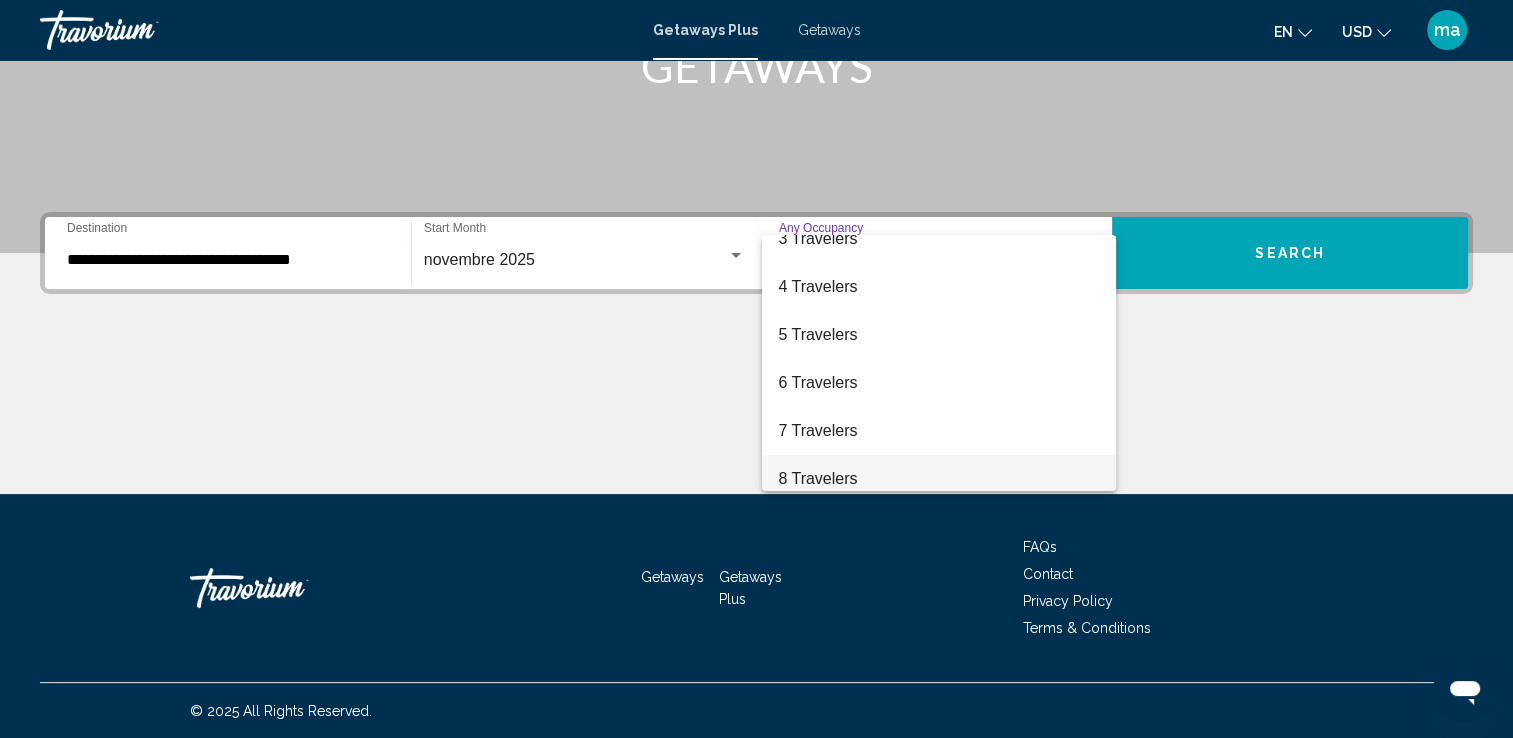 scroll, scrollTop: 0, scrollLeft: 0, axis: both 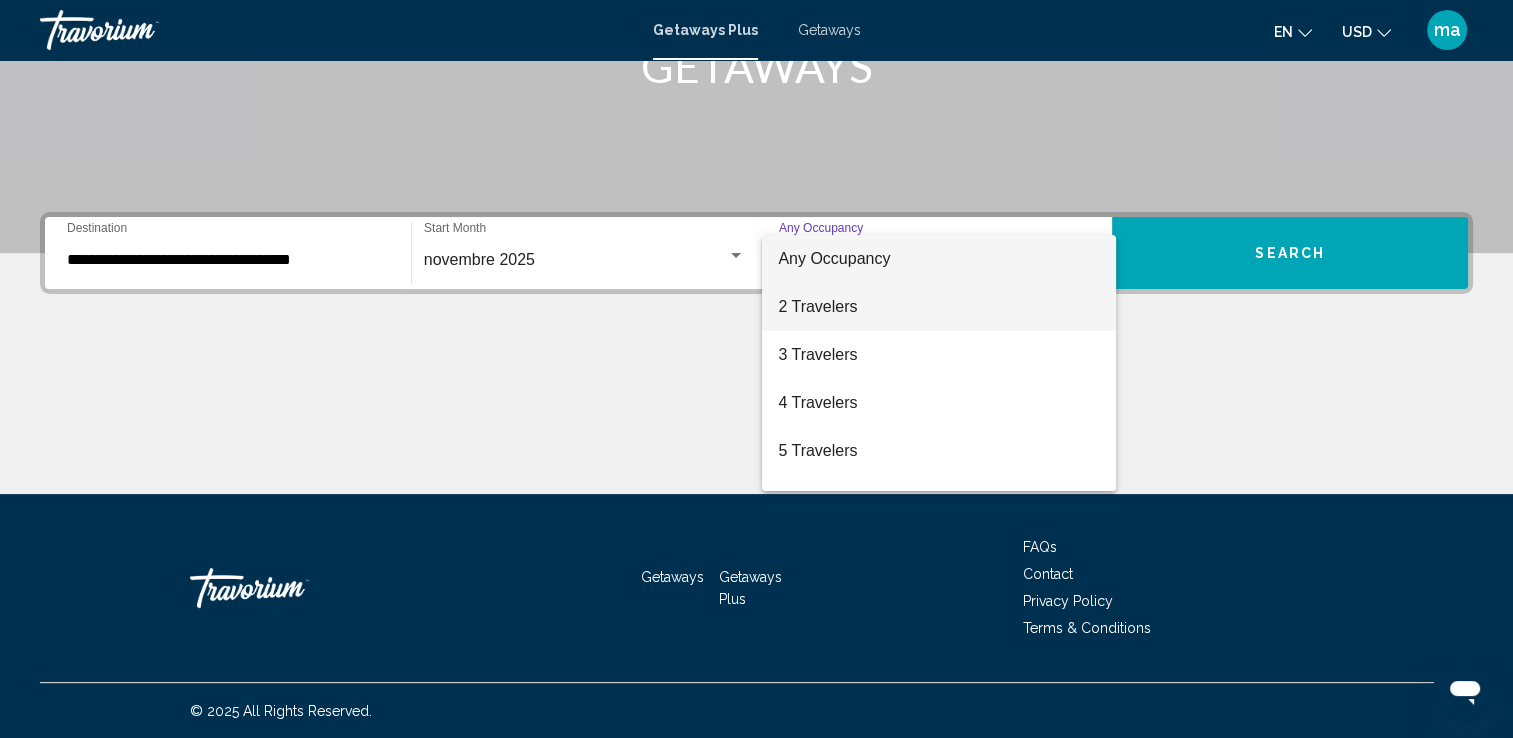 click on "2 Travelers" at bounding box center [939, 307] 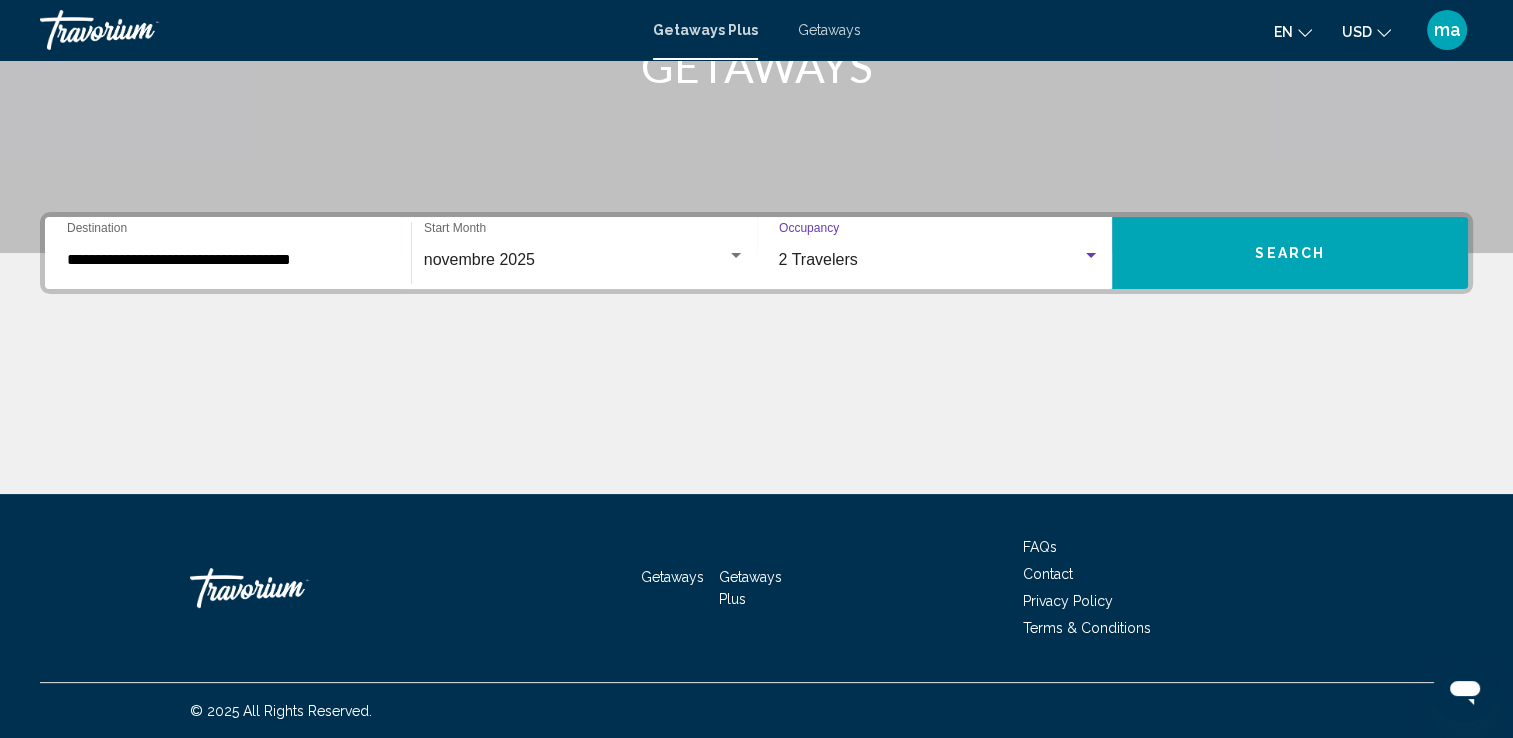 click on "2 Travelers" at bounding box center [818, 259] 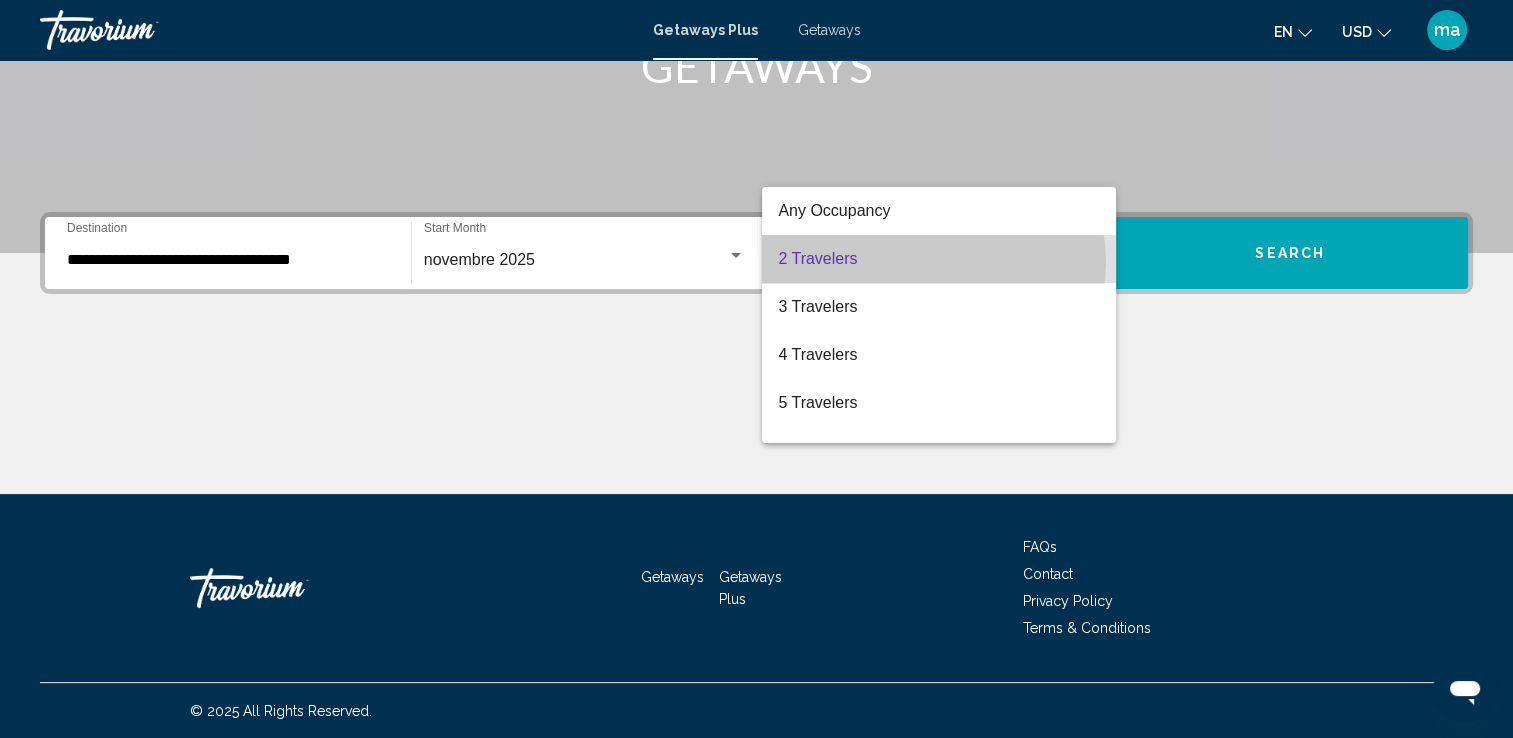 click on "2 Travelers" at bounding box center (939, 259) 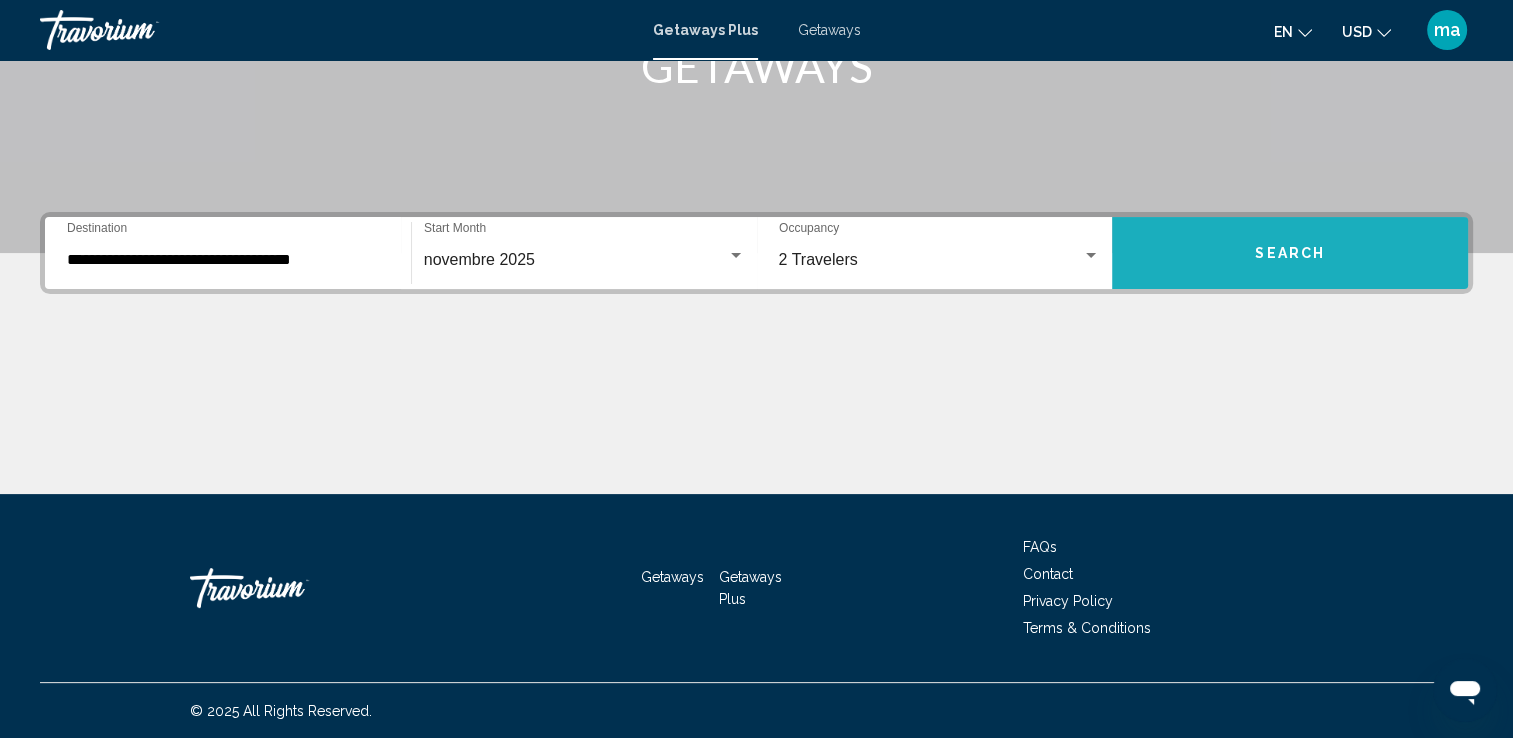 click on "Search" at bounding box center (1290, 253) 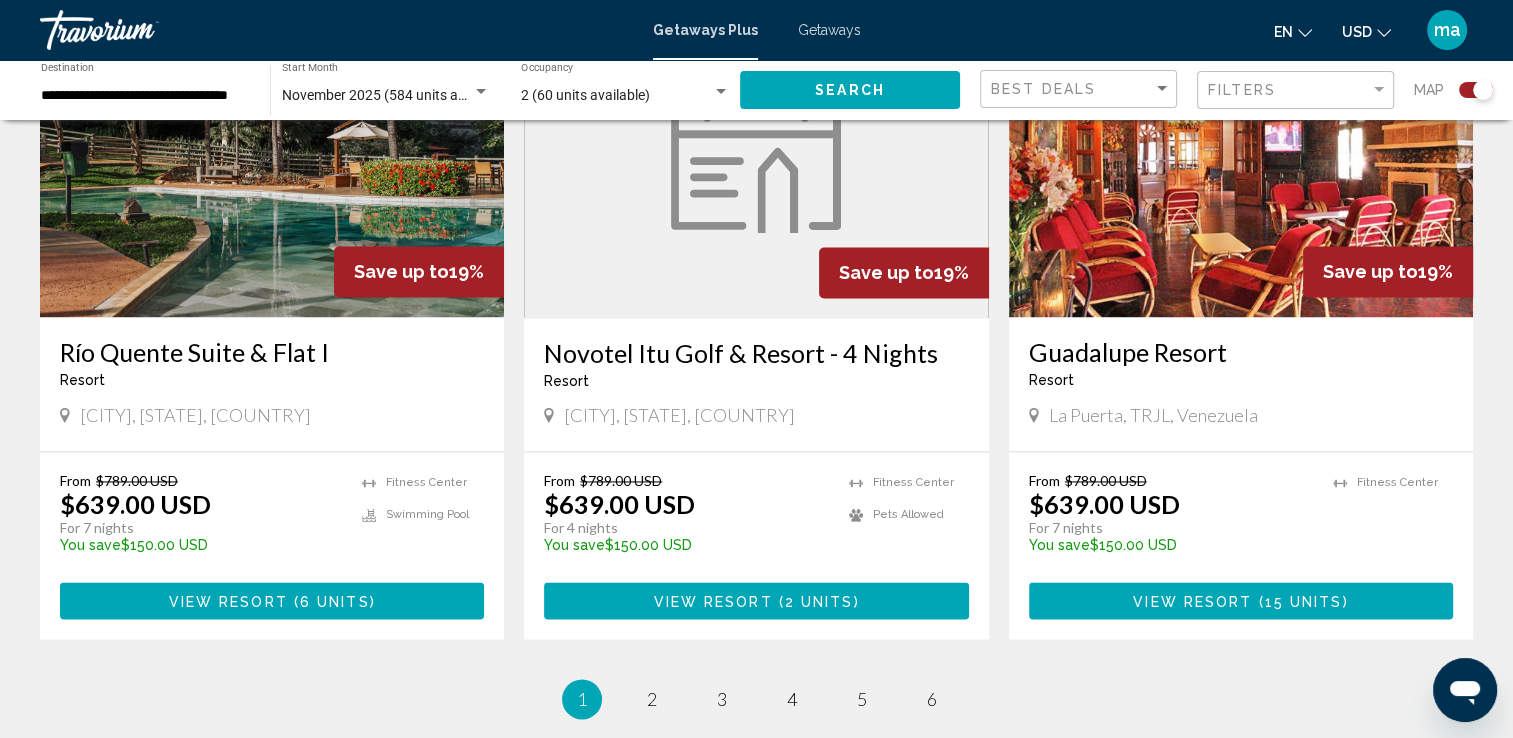 scroll, scrollTop: 3000, scrollLeft: 0, axis: vertical 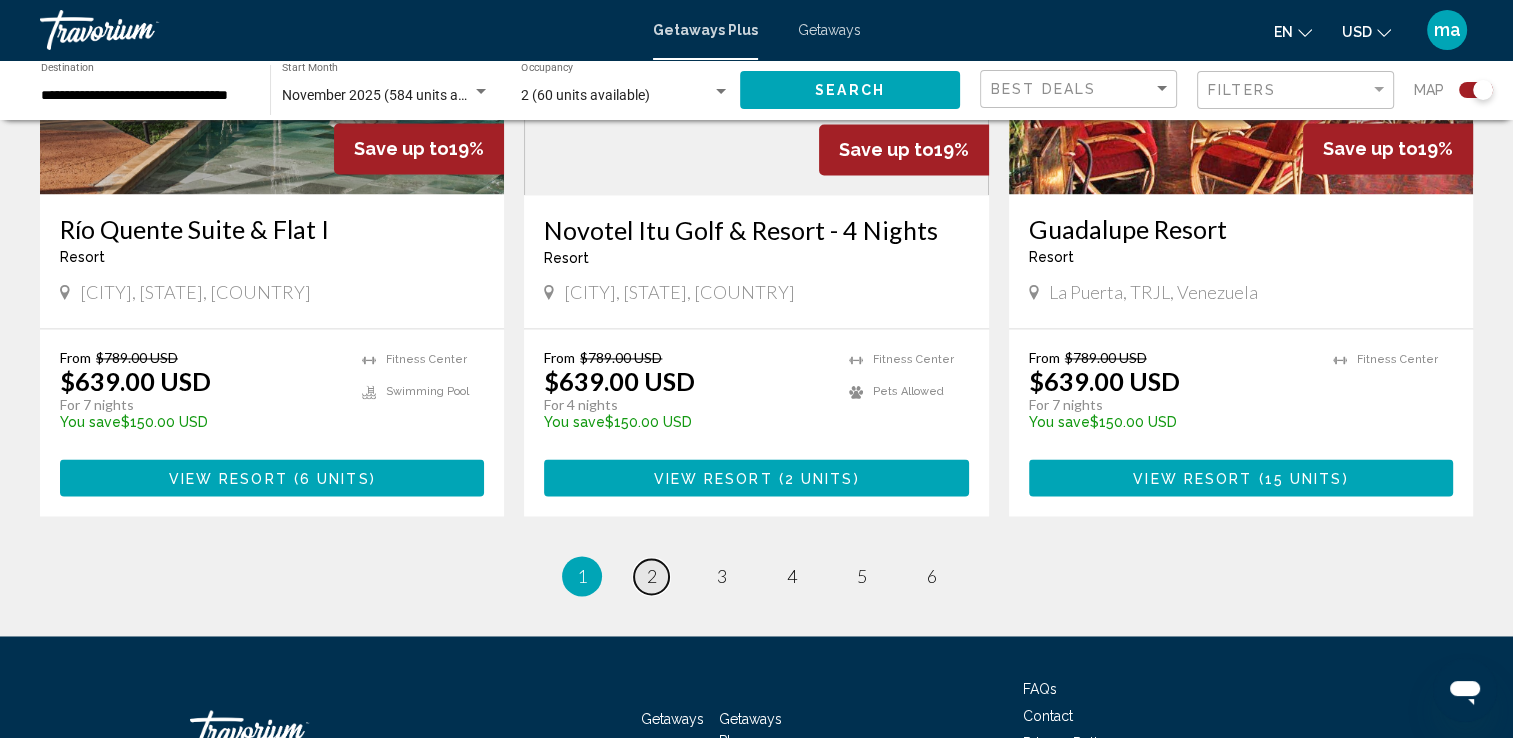 click on "2" at bounding box center (652, 576) 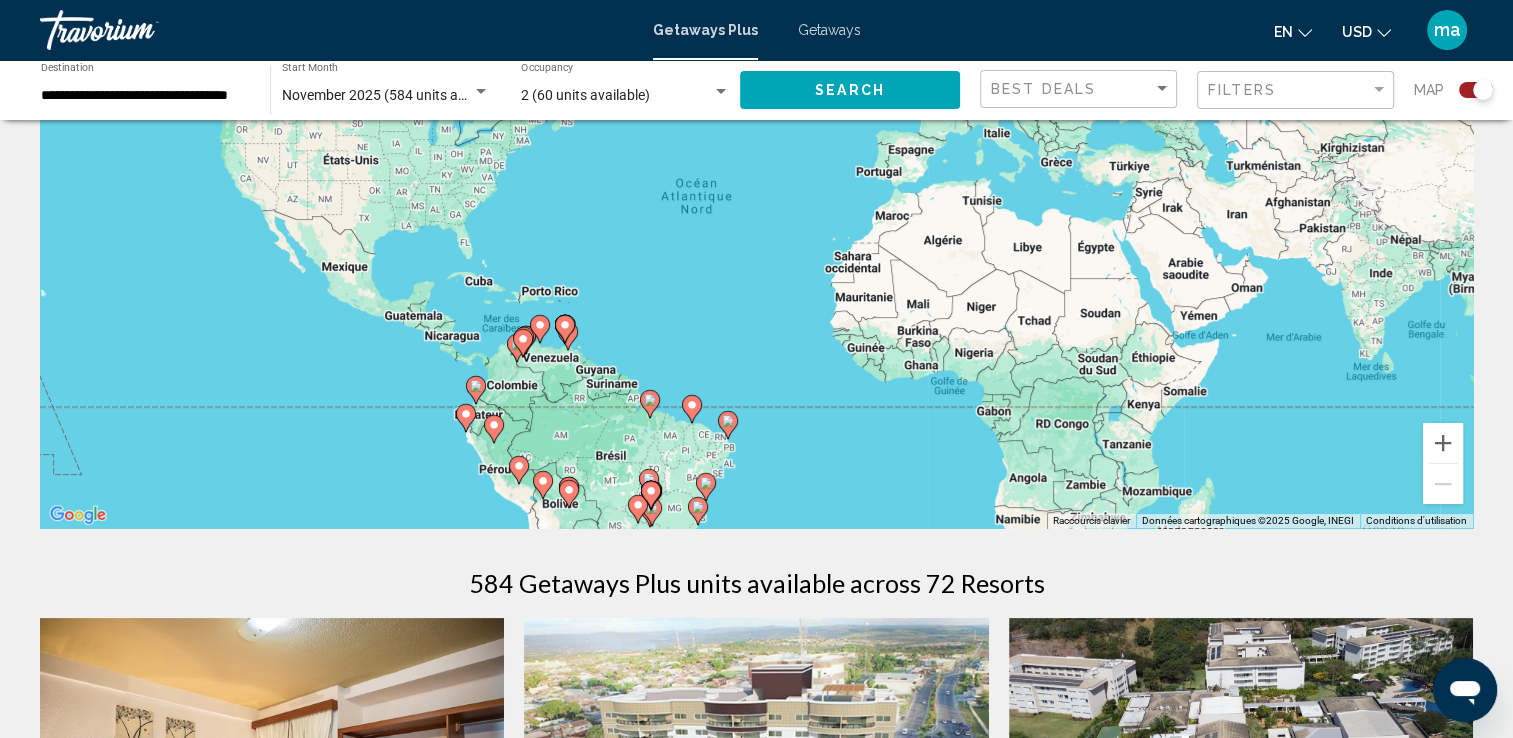 scroll, scrollTop: 0, scrollLeft: 0, axis: both 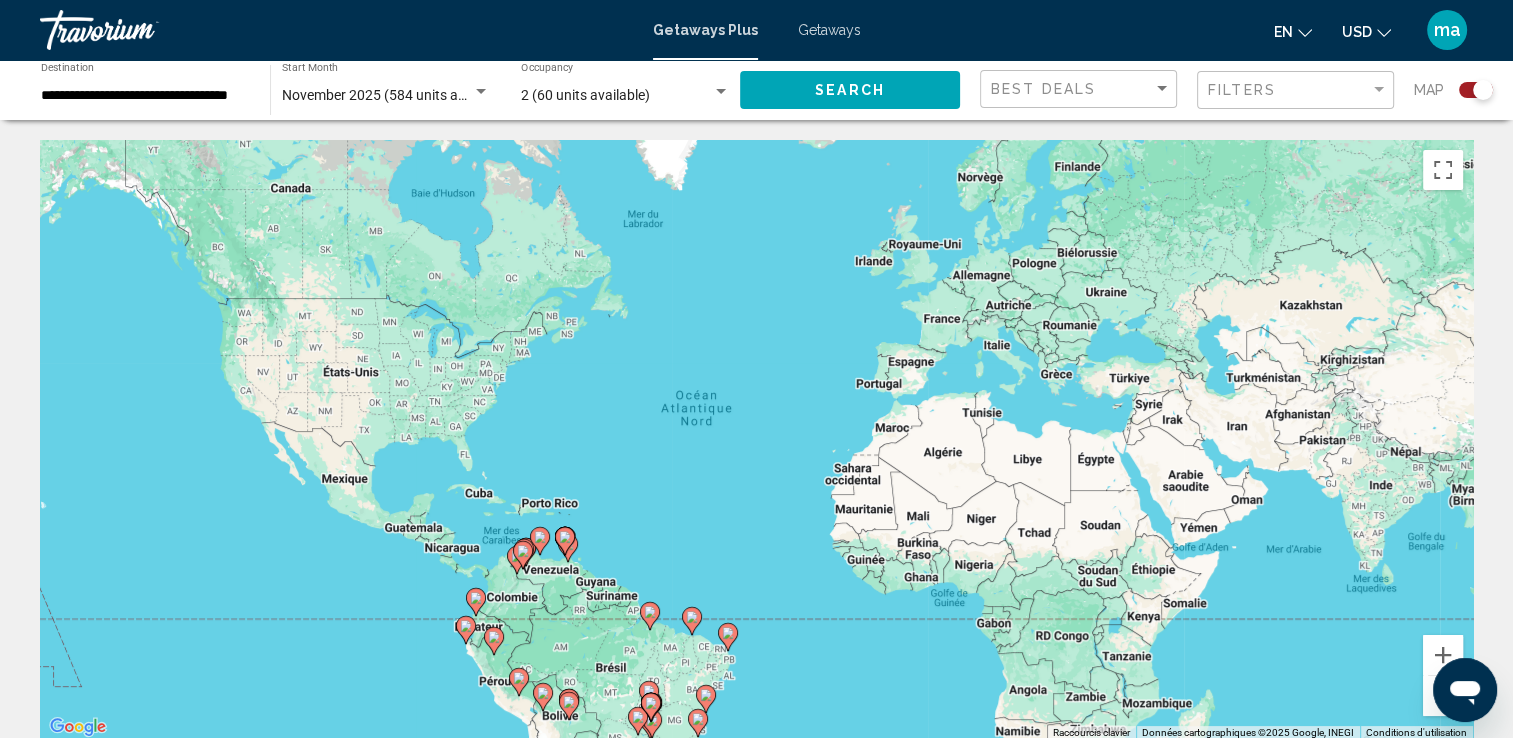 click on "Filters" 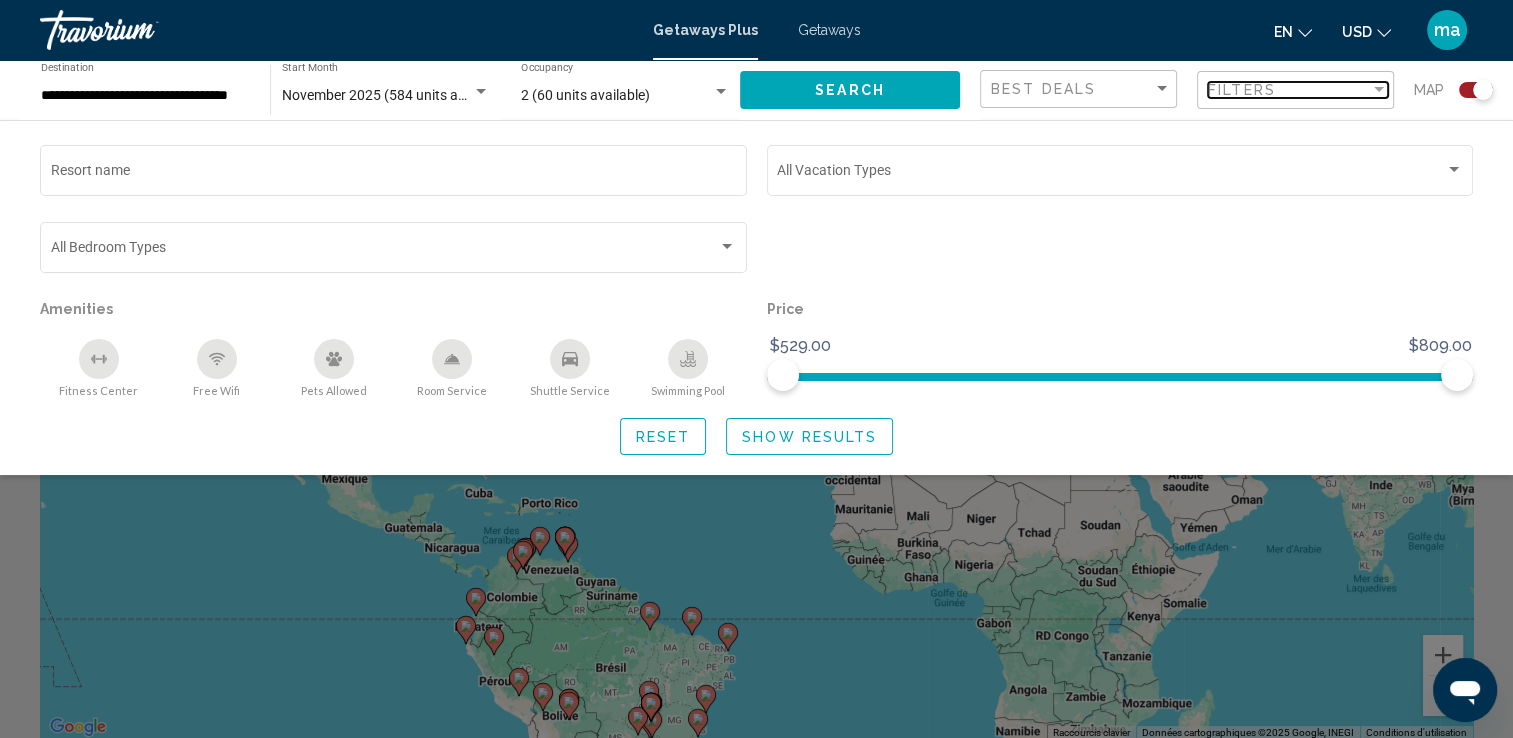 click at bounding box center (1379, 89) 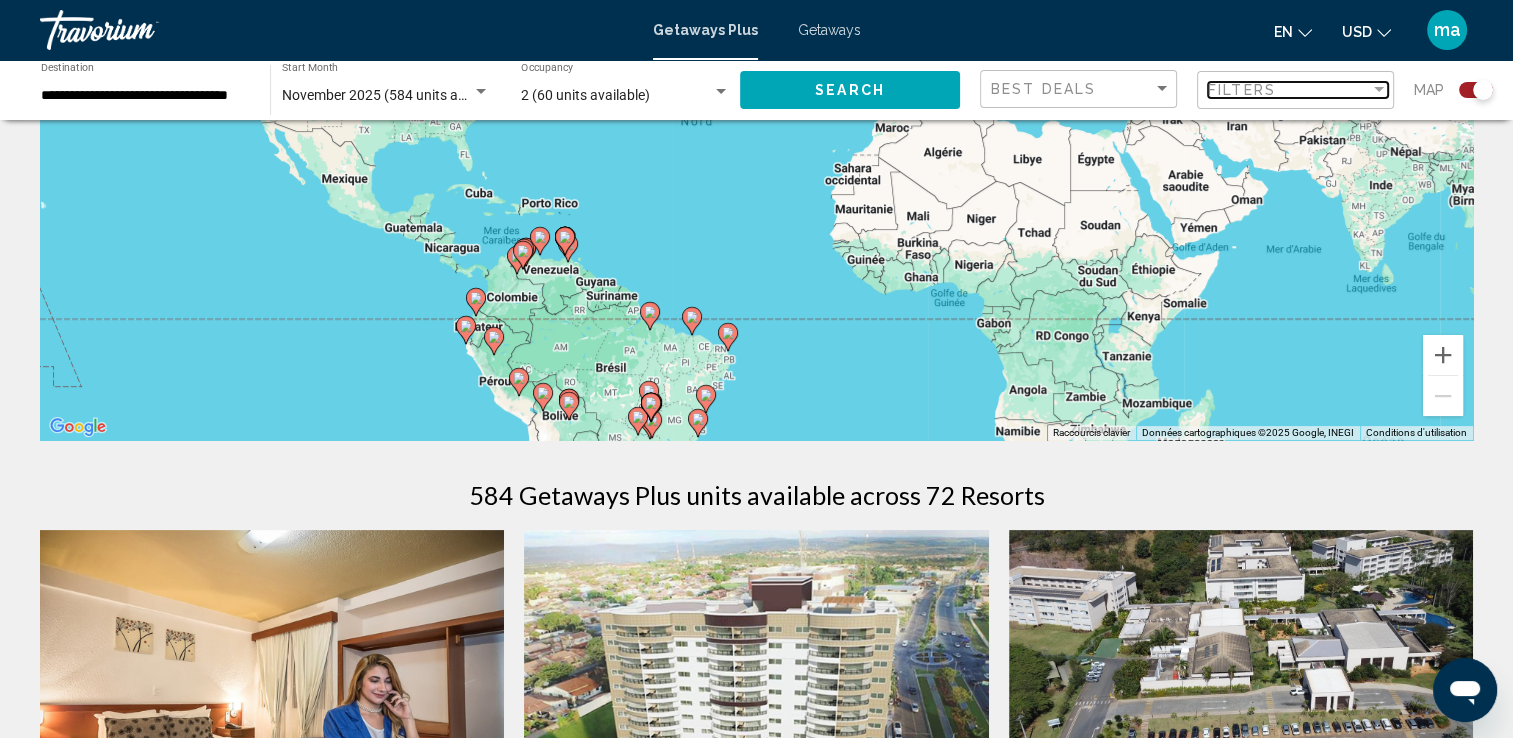 scroll, scrollTop: 200, scrollLeft: 0, axis: vertical 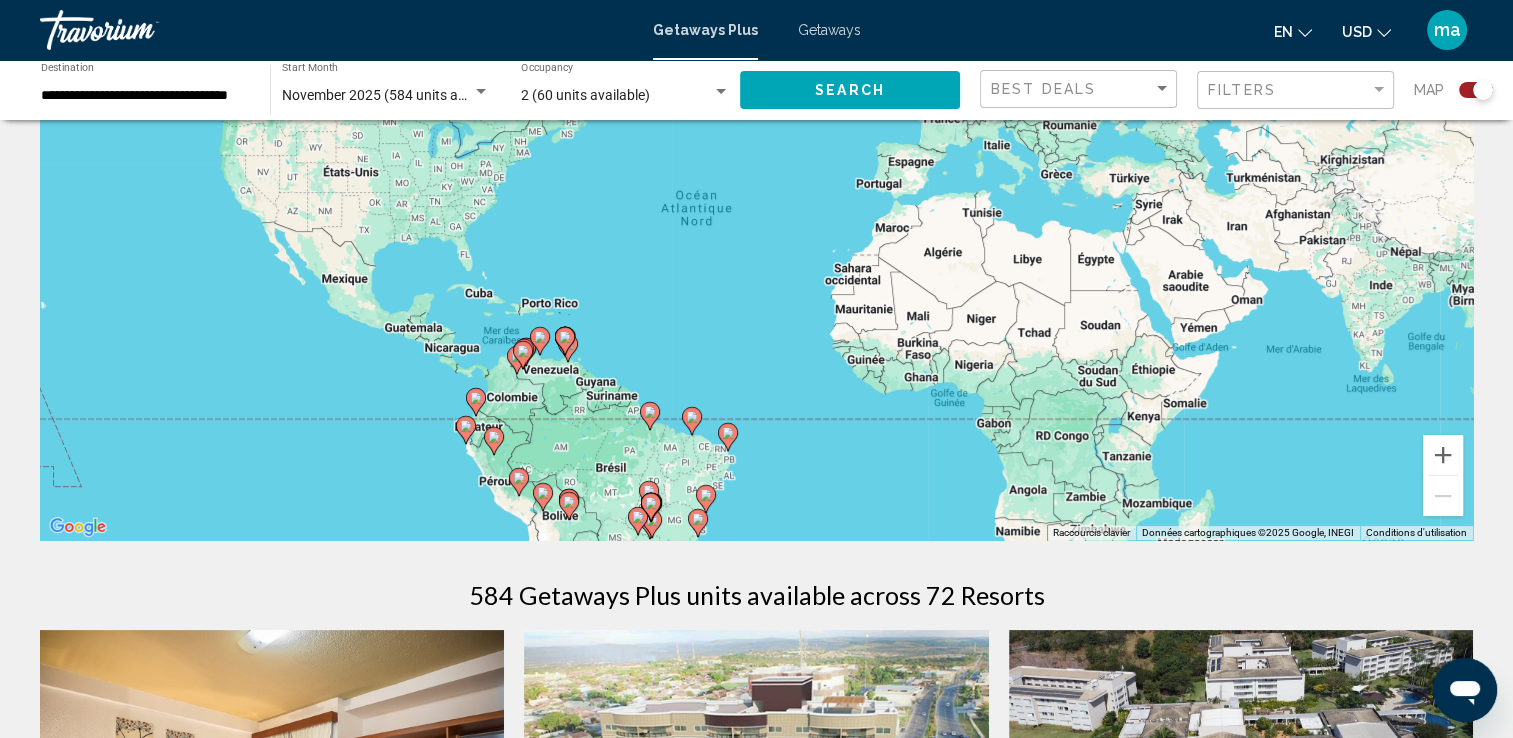click on "Pour activer le glissement avec le clavier, appuyez sur Alt+Entrée. Une fois ce mode activé, utilisez les touches fléchées pour déplacer le repère. Pour valider le déplacement, appuyez sur Entrée. Pour annuler, appuyez sur Échap." at bounding box center [756, 240] 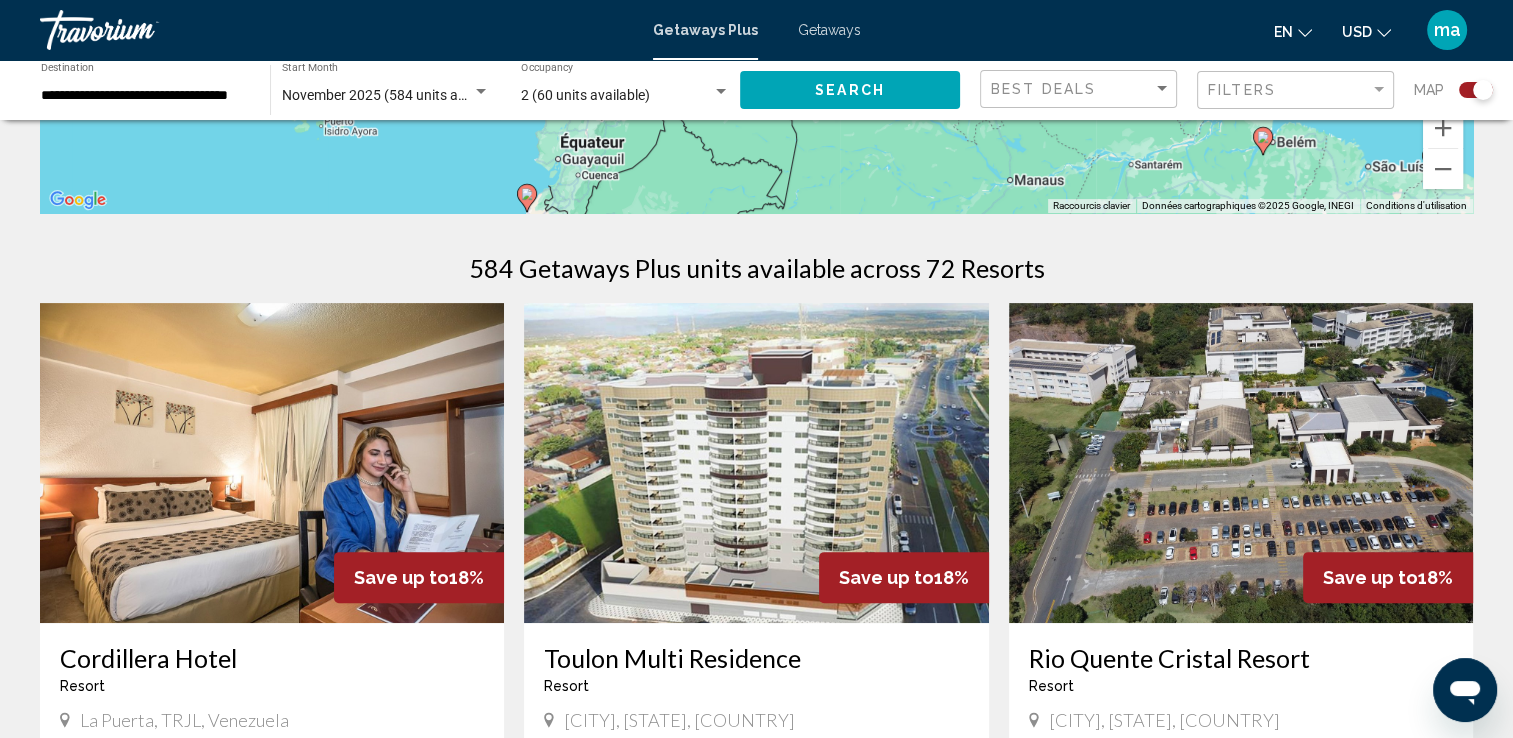 scroll, scrollTop: 700, scrollLeft: 0, axis: vertical 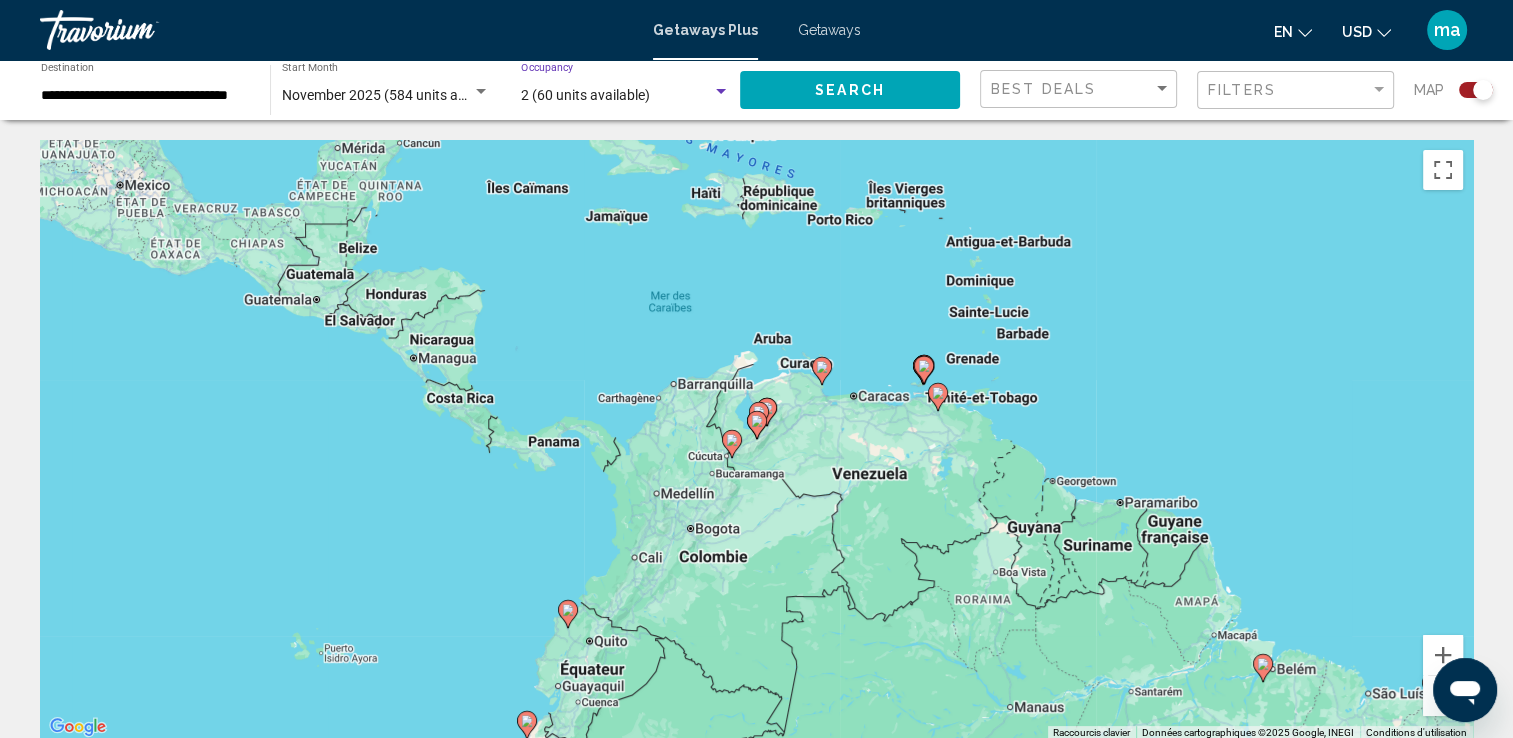 click at bounding box center (721, 92) 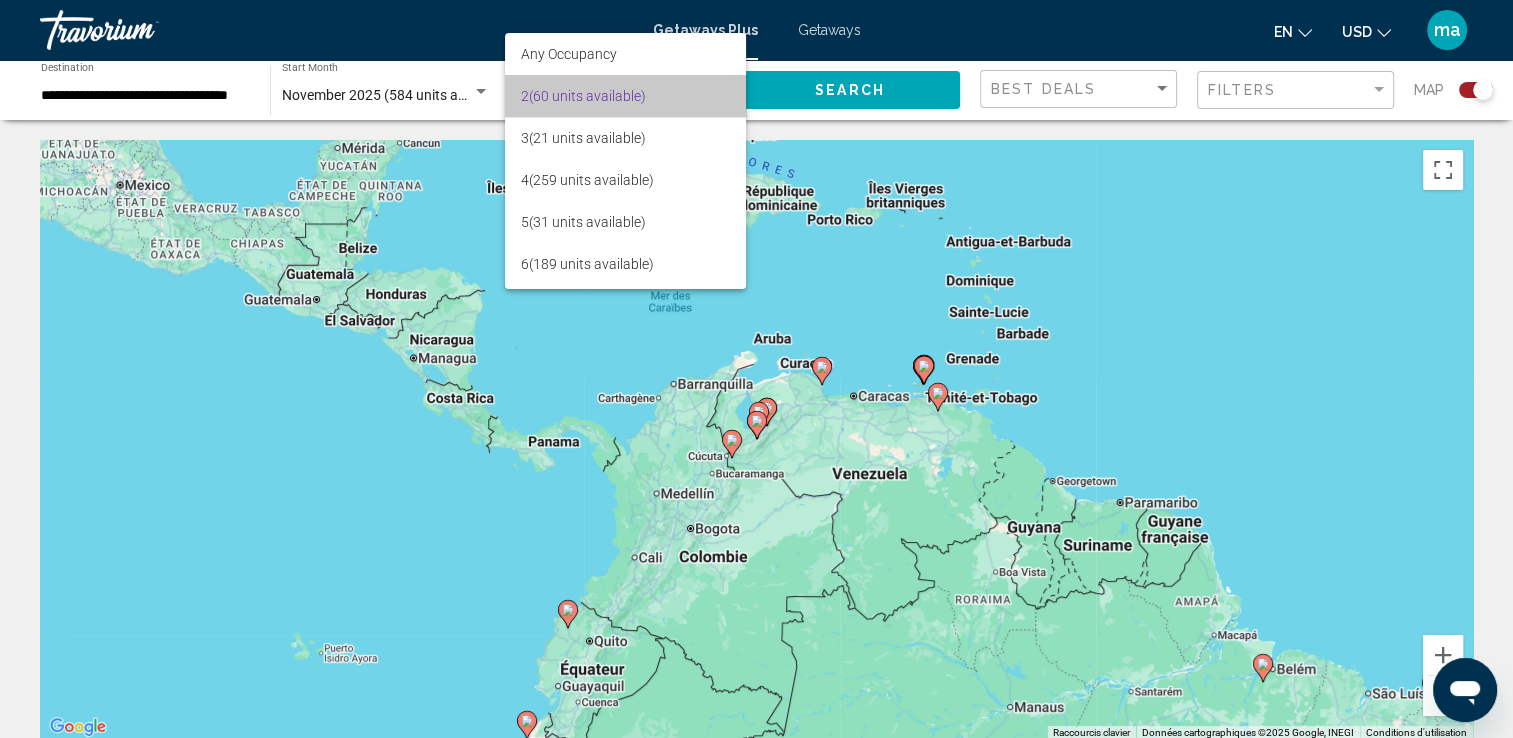 click on "2  (60 units available)" at bounding box center (625, 96) 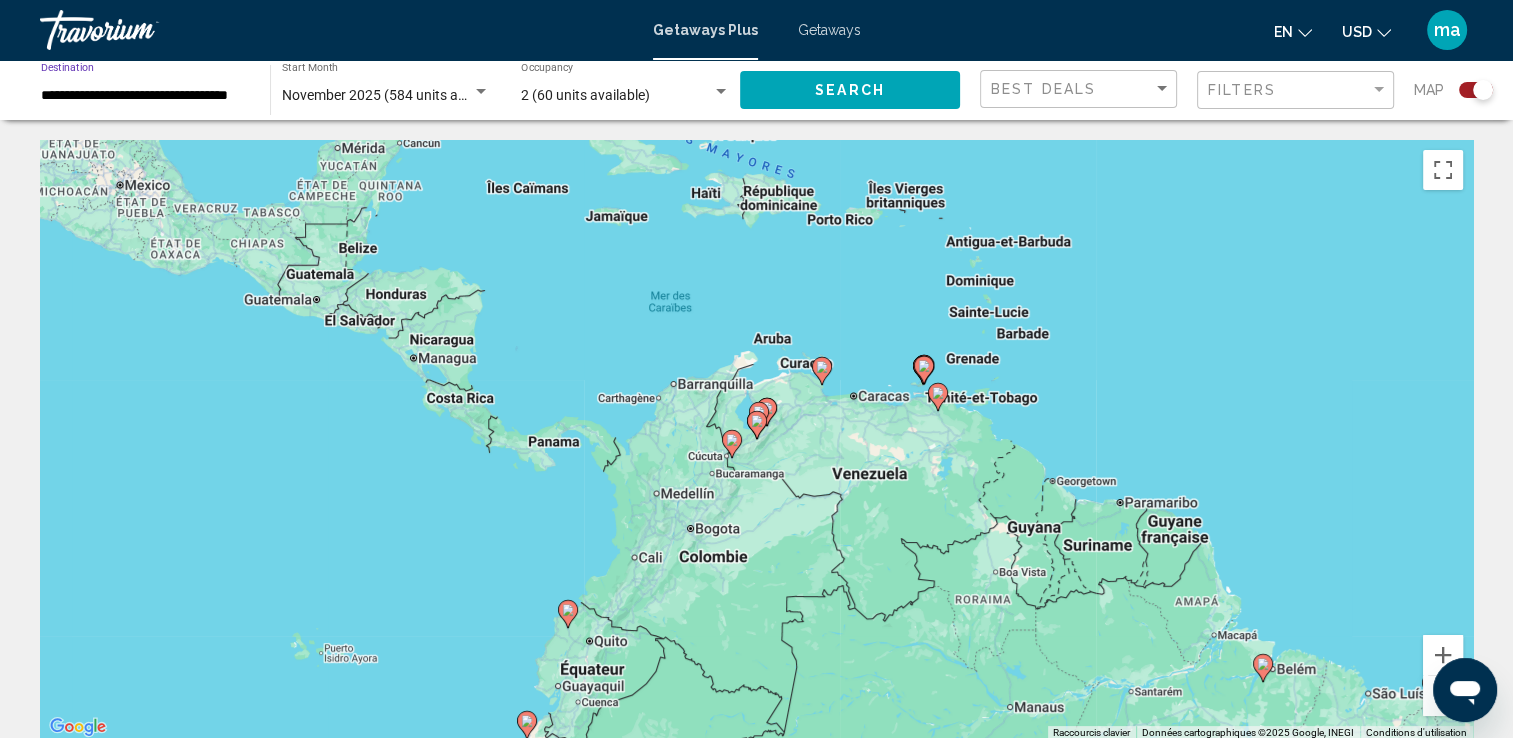 click on "**********" at bounding box center [145, 96] 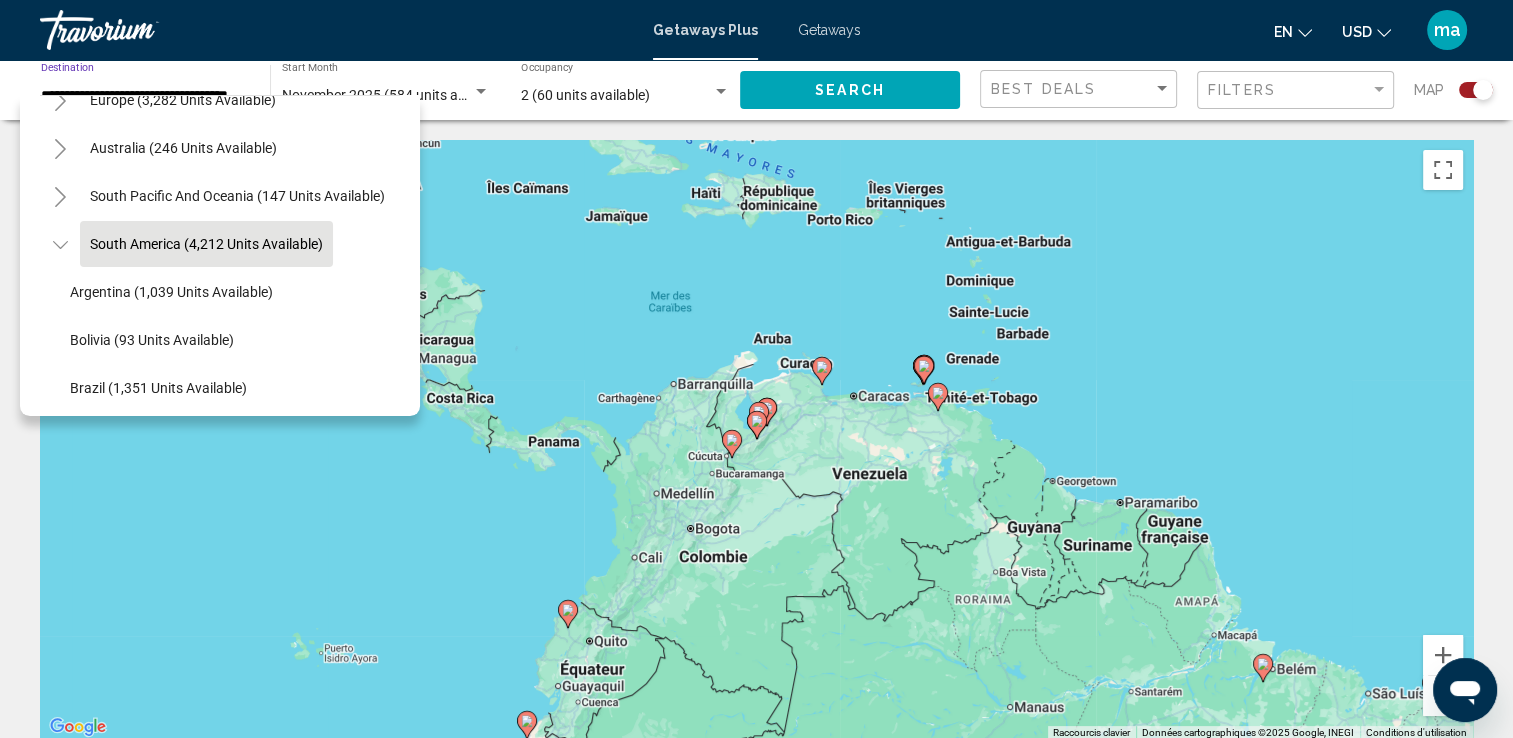 scroll, scrollTop: 470, scrollLeft: 0, axis: vertical 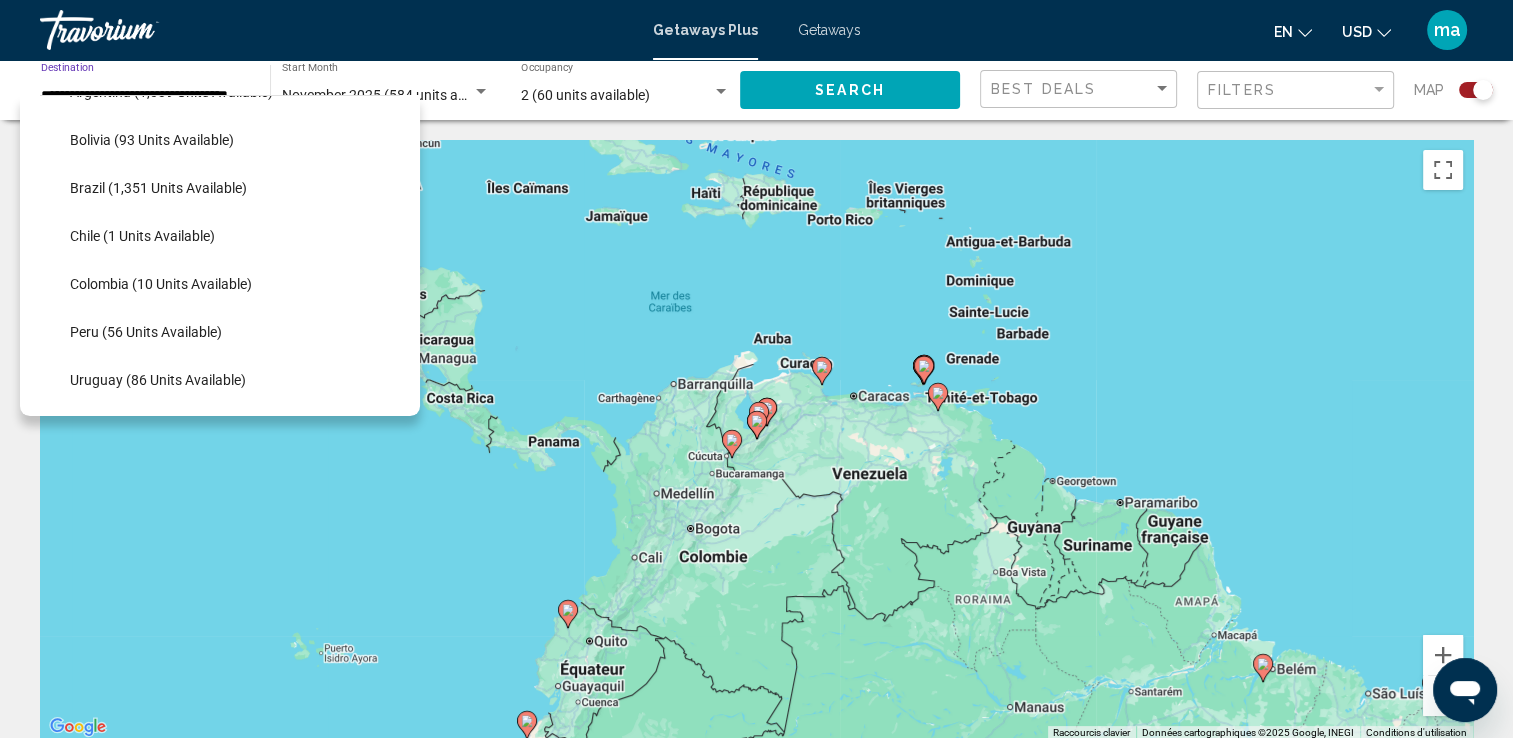 click on "Colombia (10 units available)" 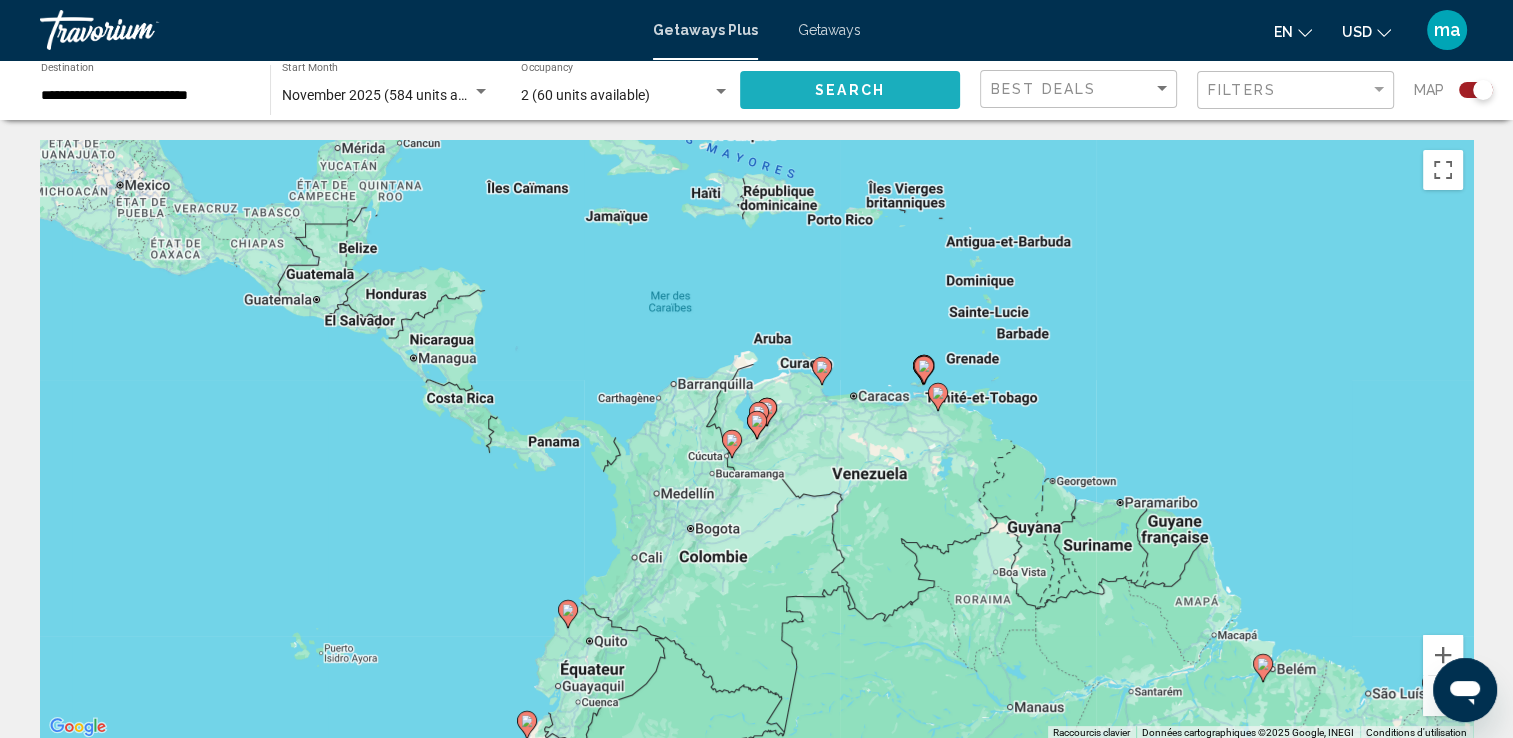 click on "Search" 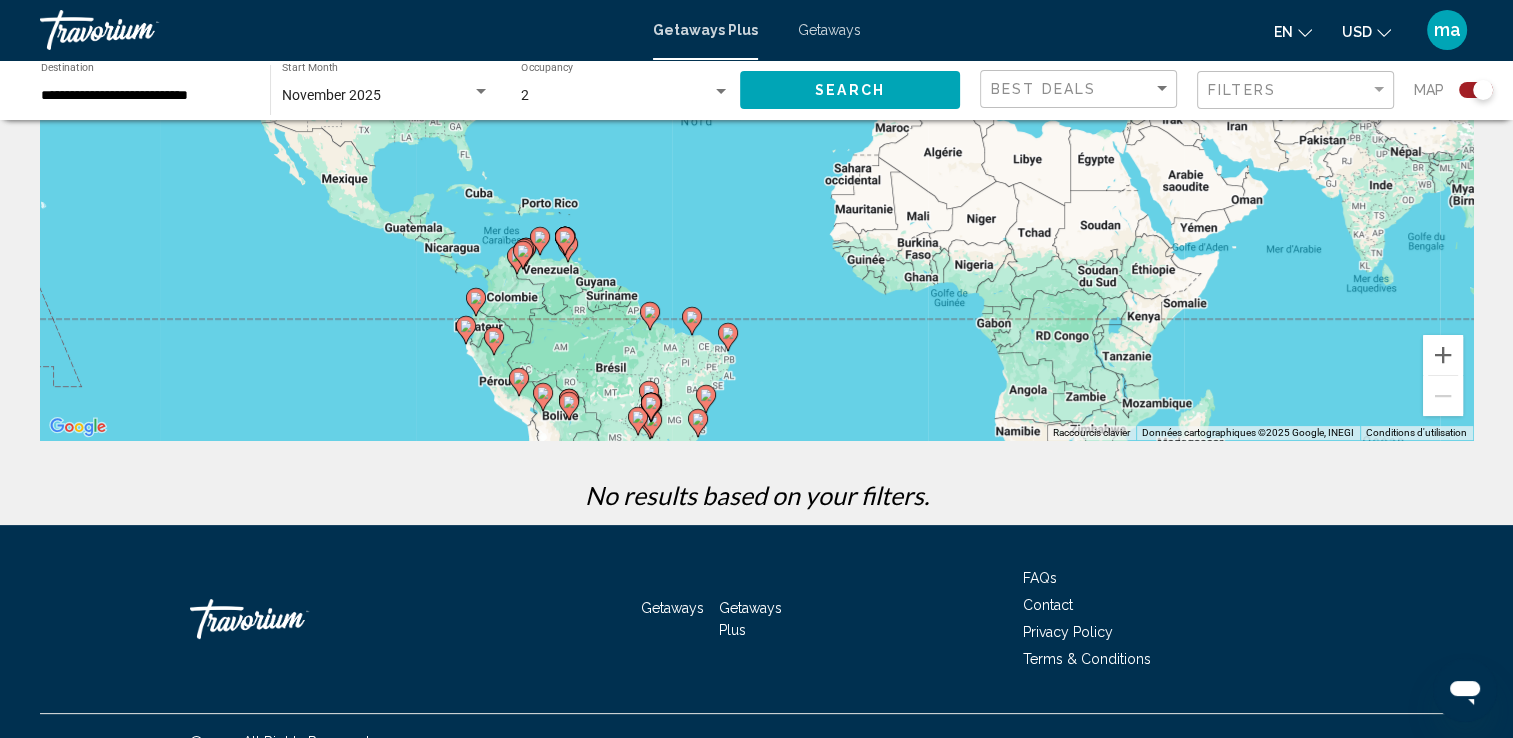 scroll, scrollTop: 331, scrollLeft: 0, axis: vertical 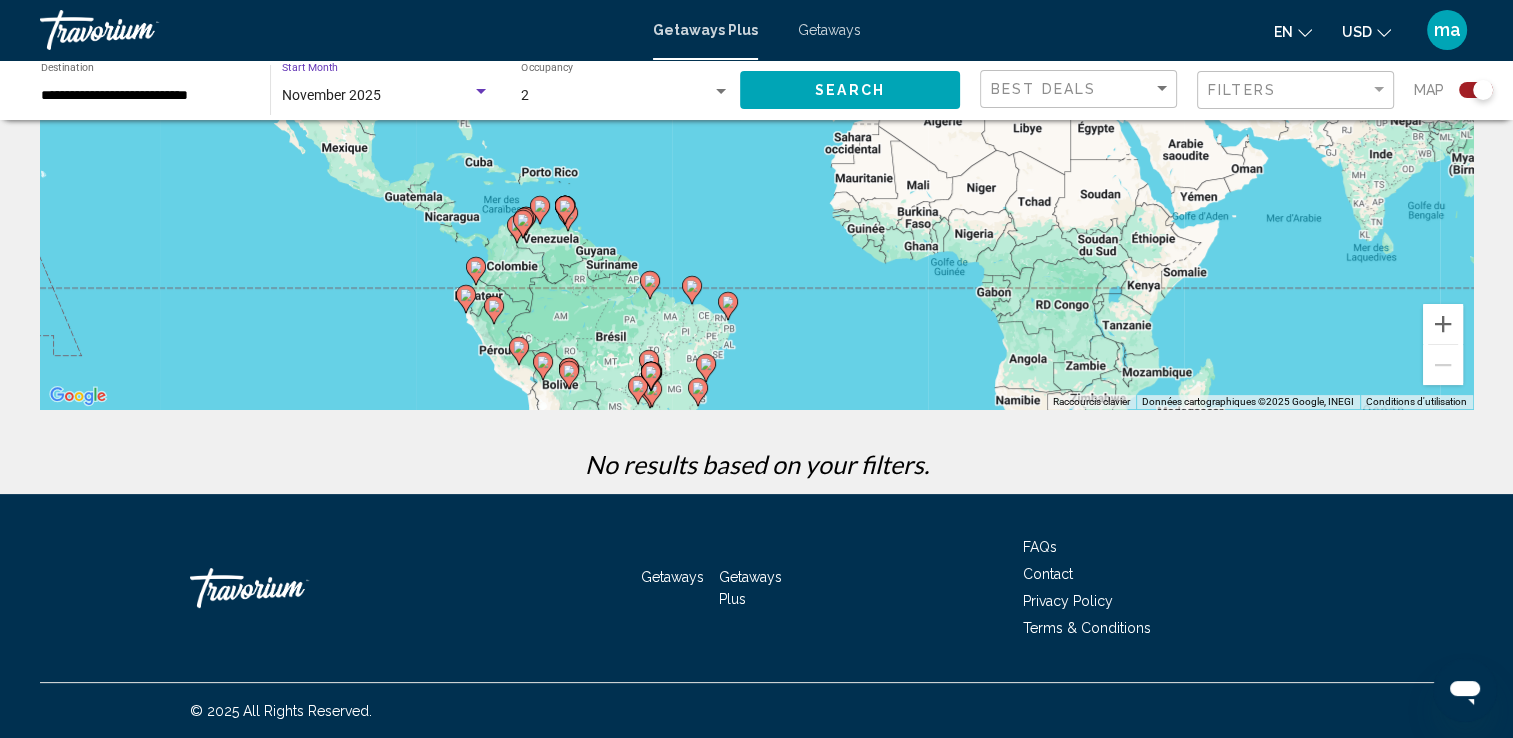 click at bounding box center (481, 92) 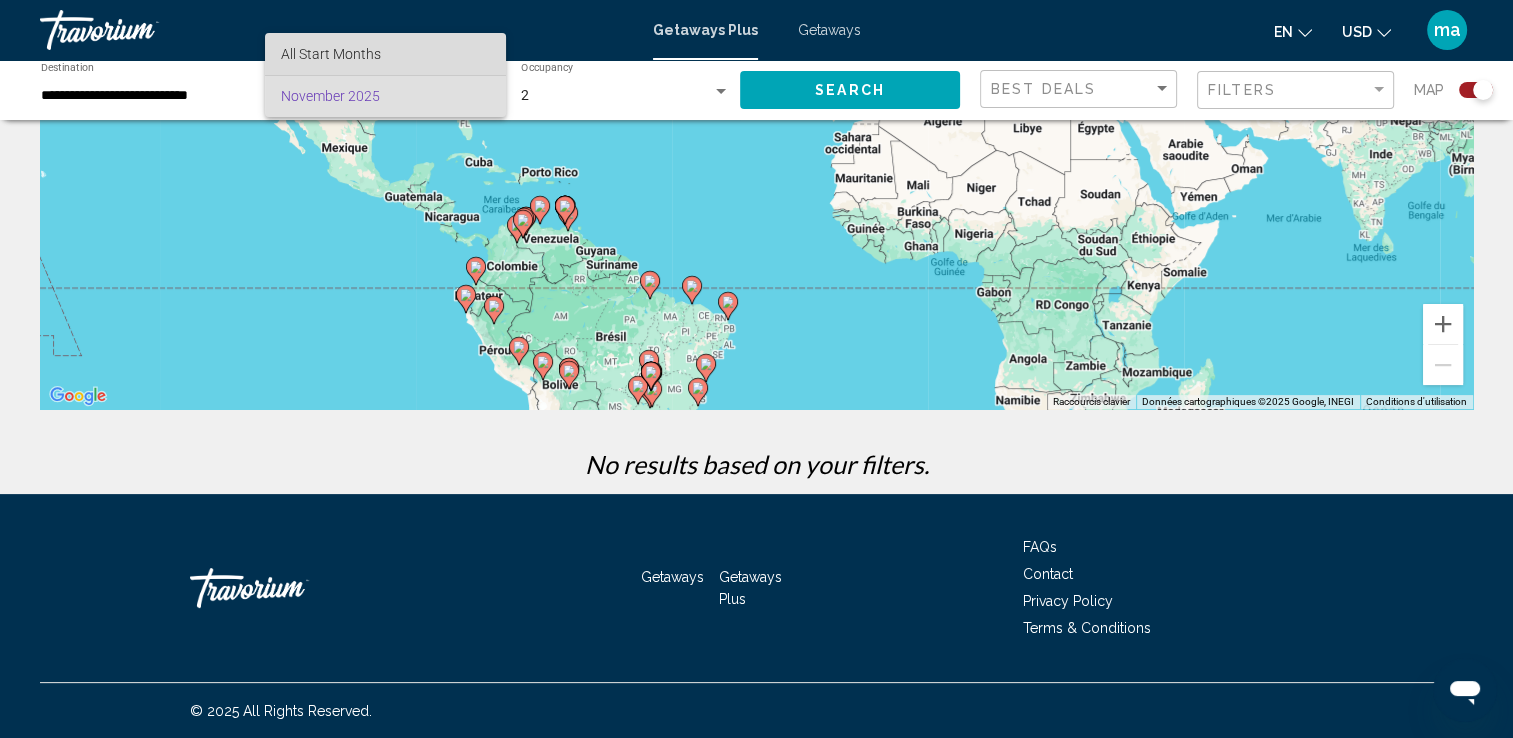 click on "All Start Months" at bounding box center [385, 54] 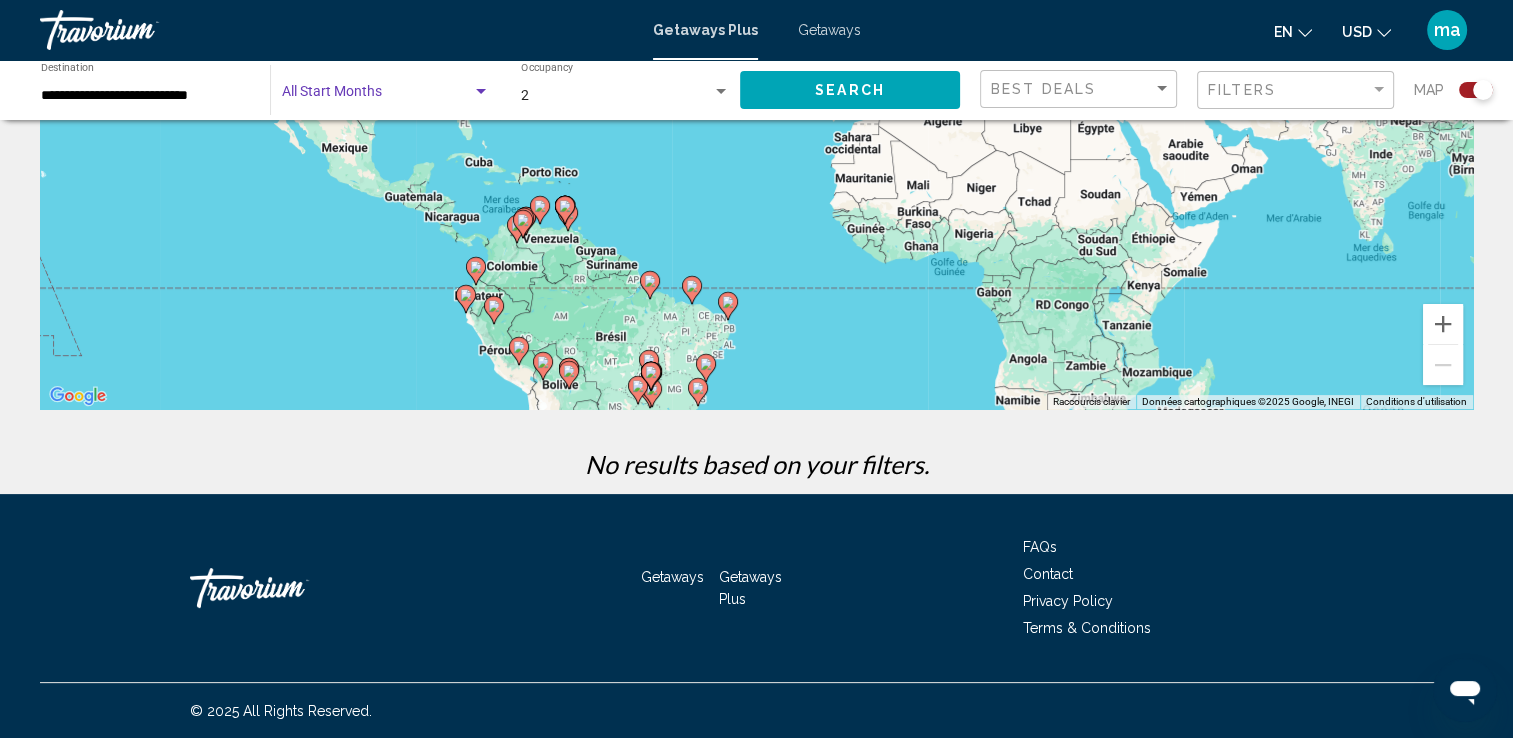 click at bounding box center [481, 91] 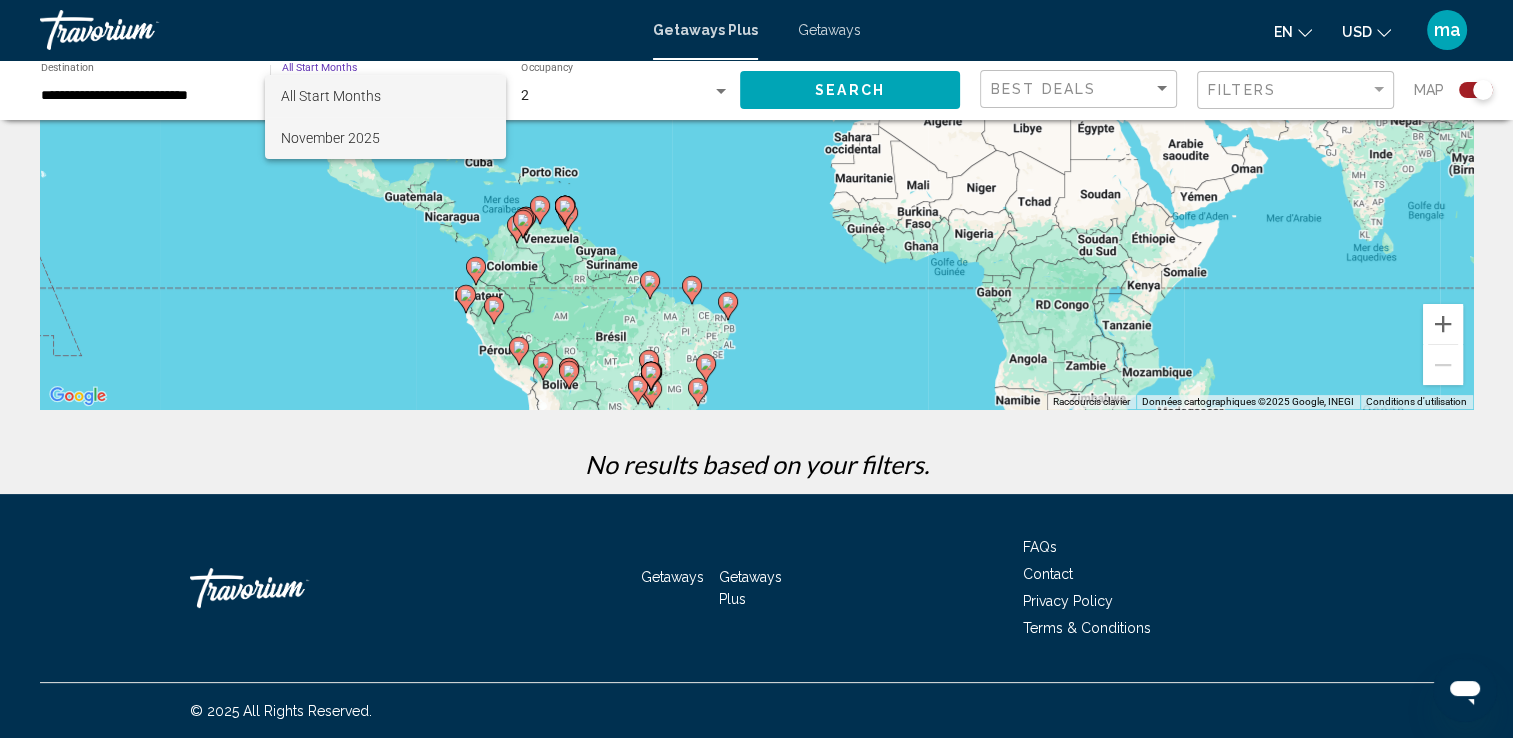 click on "November 2025" at bounding box center (385, 138) 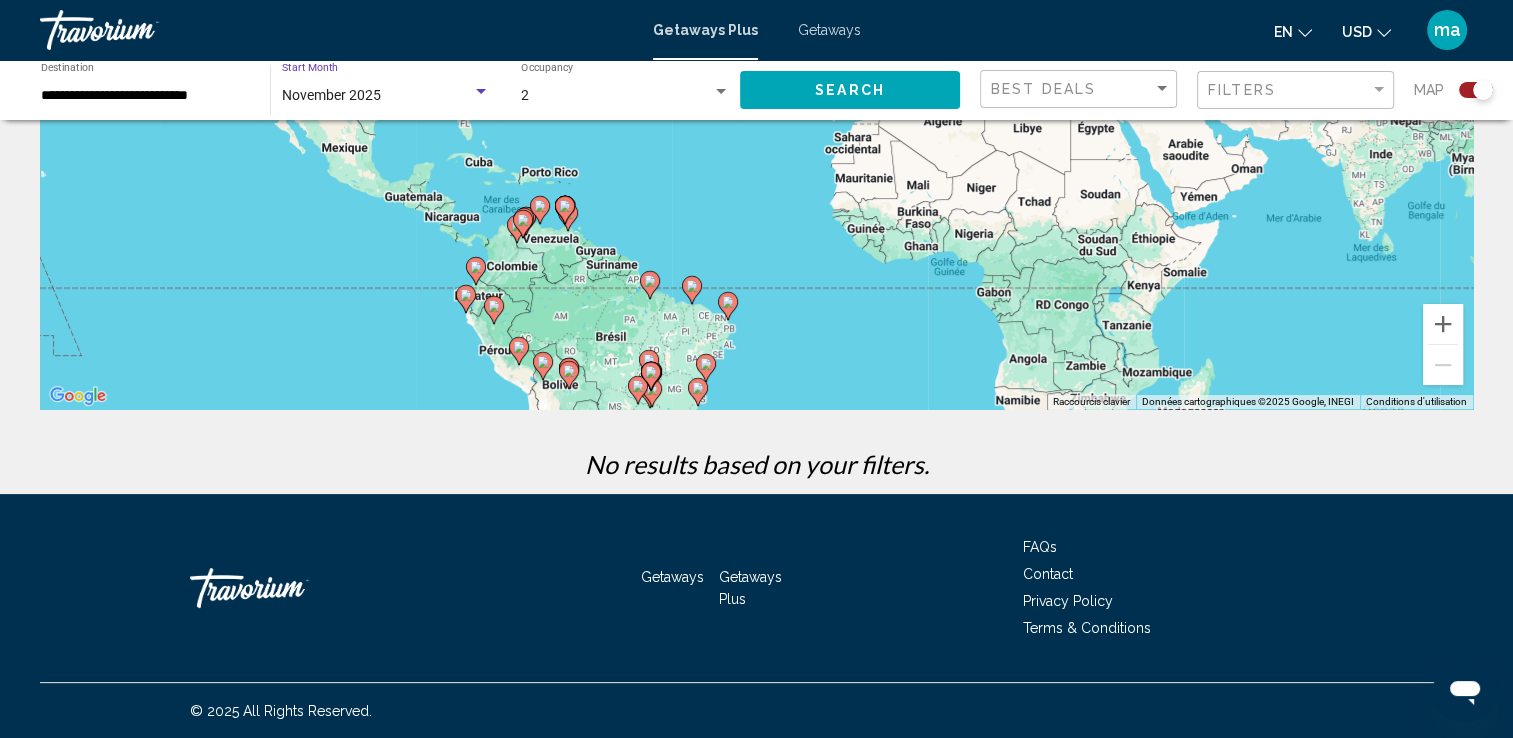 click at bounding box center [481, 92] 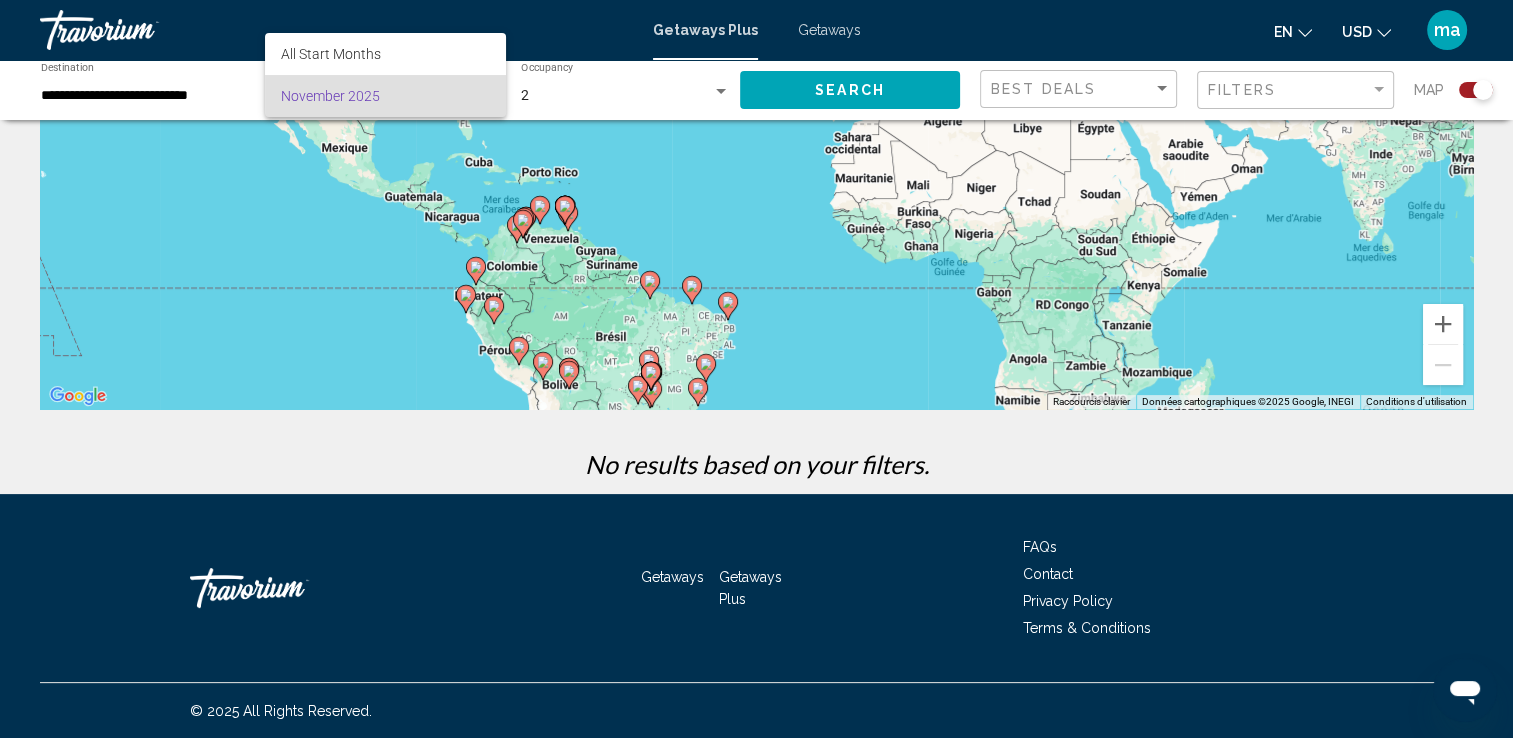 click at bounding box center (756, 369) 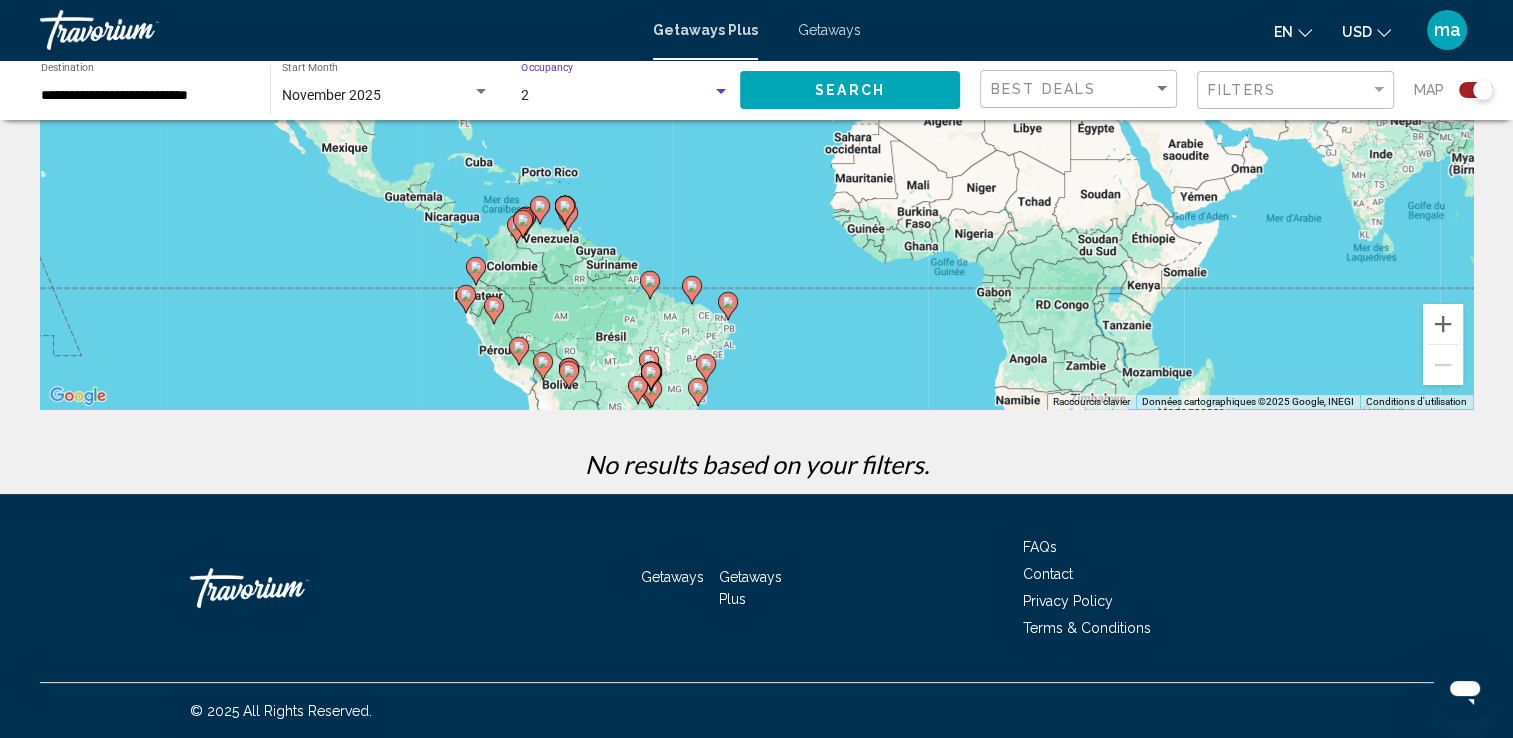 click on "2" at bounding box center (616, 96) 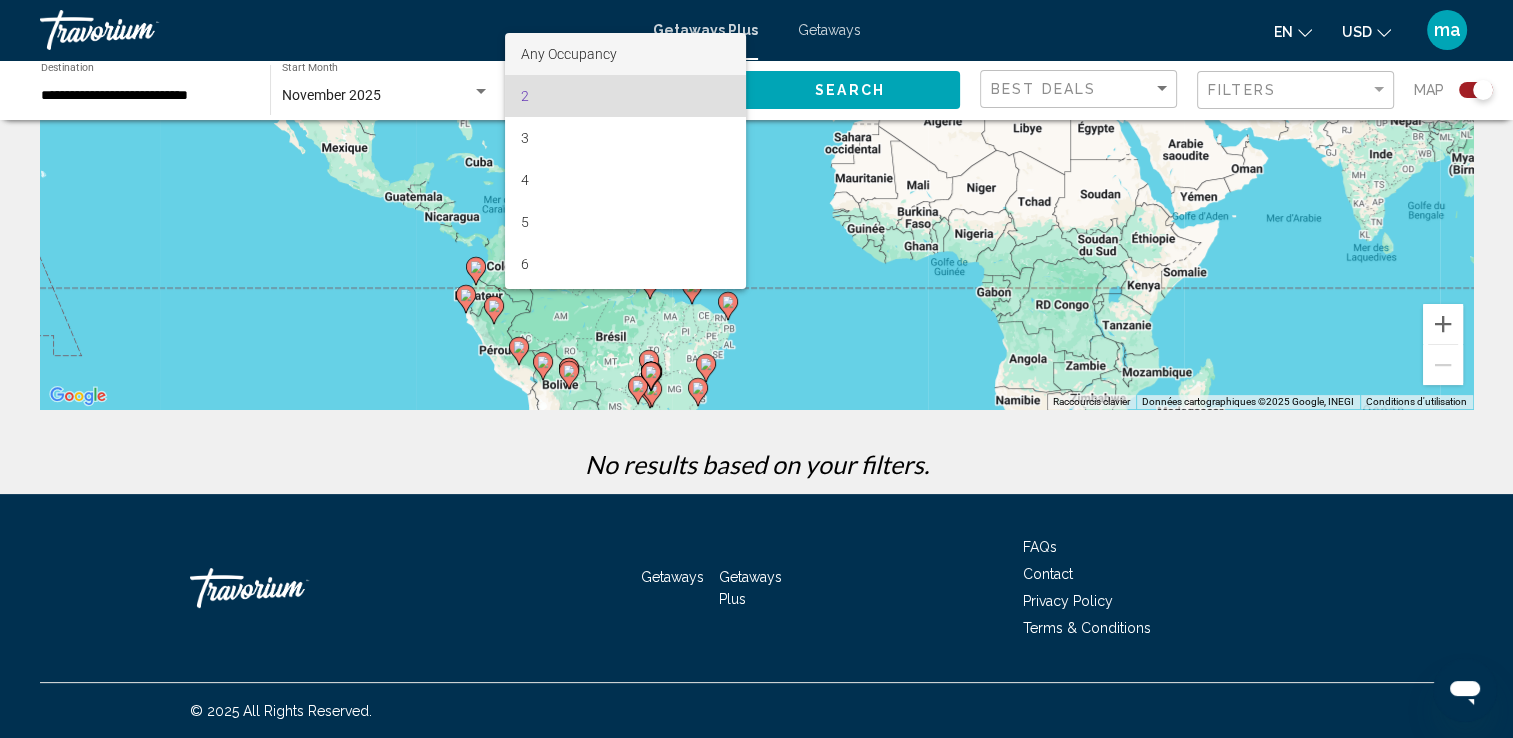click on "Any Occupancy" at bounding box center [625, 54] 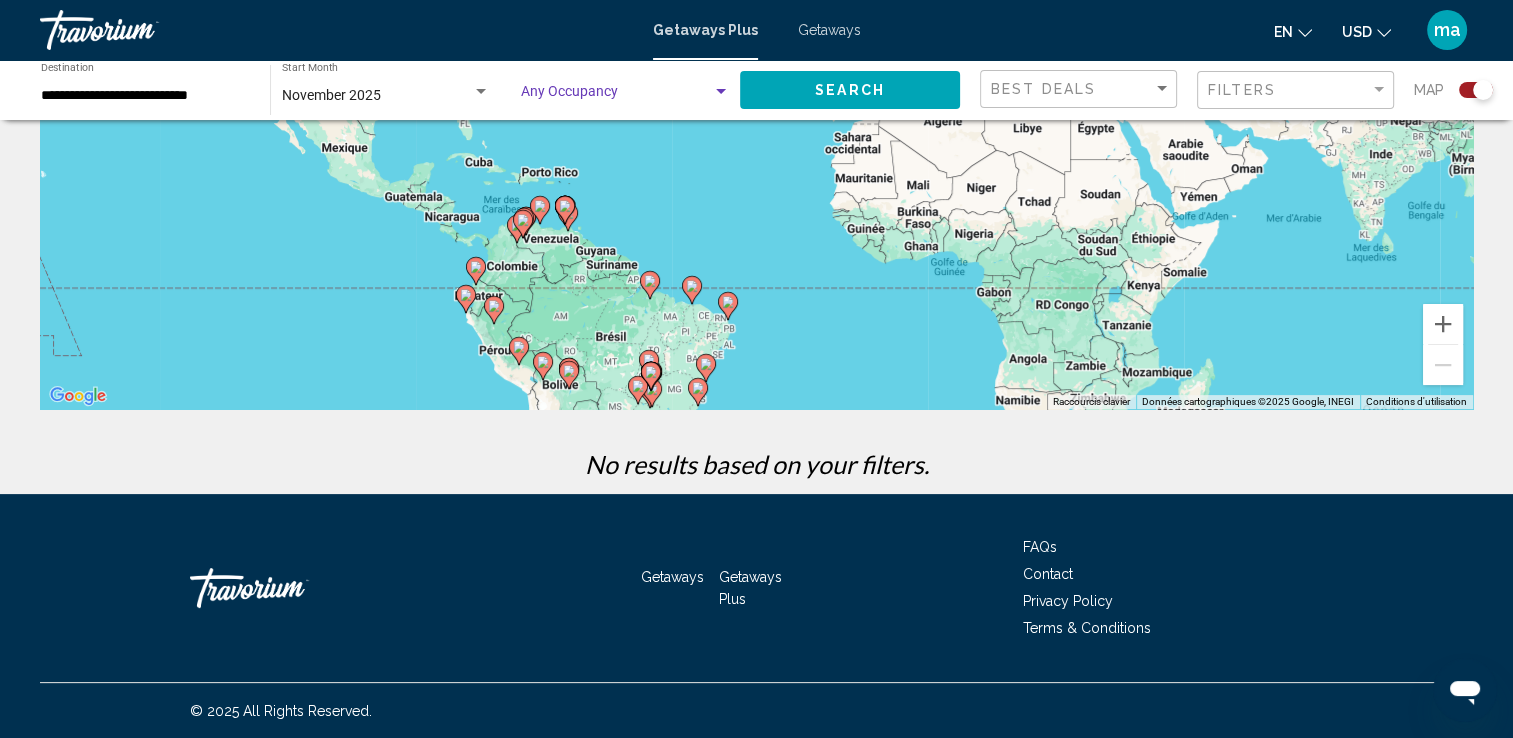 click on "November 2025" at bounding box center [377, 96] 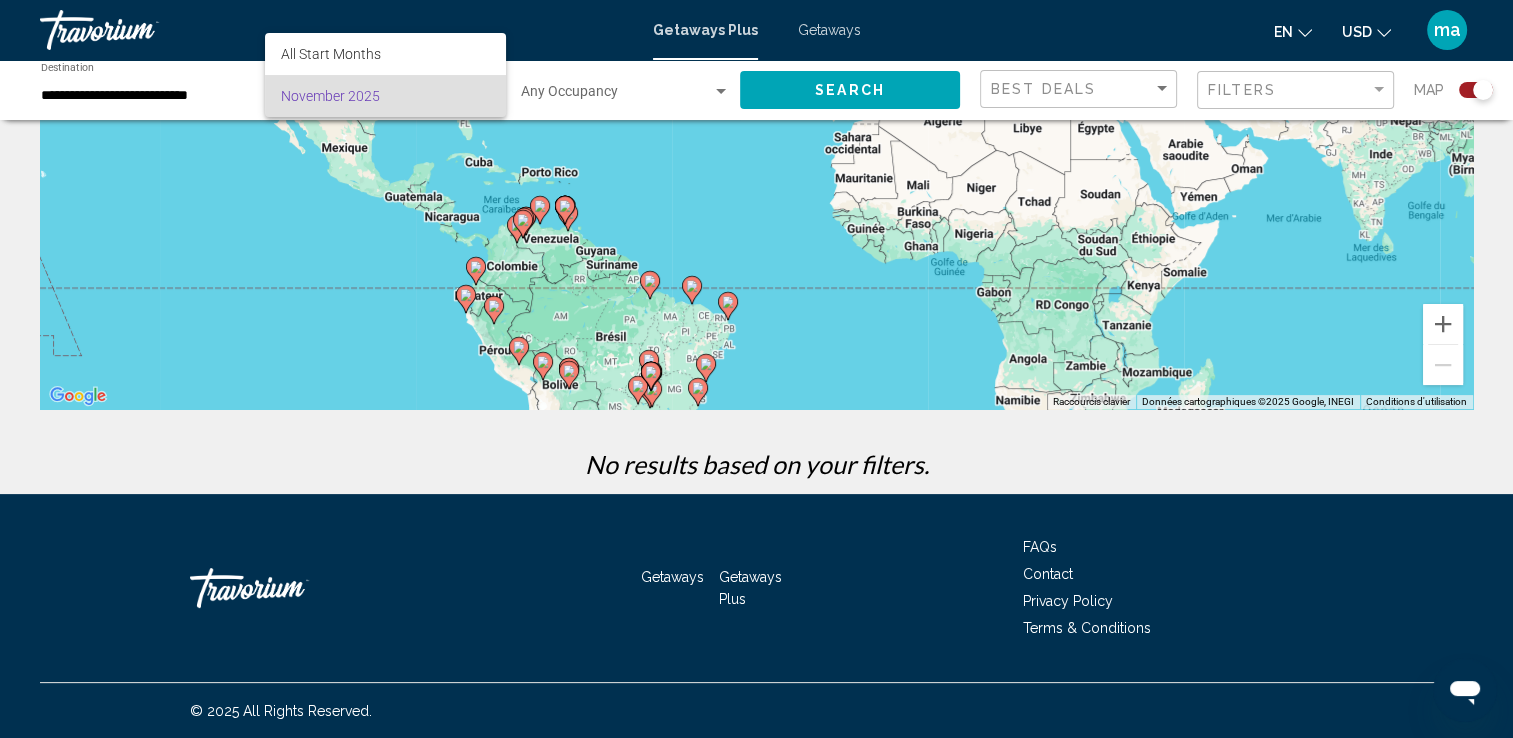 click at bounding box center [756, 369] 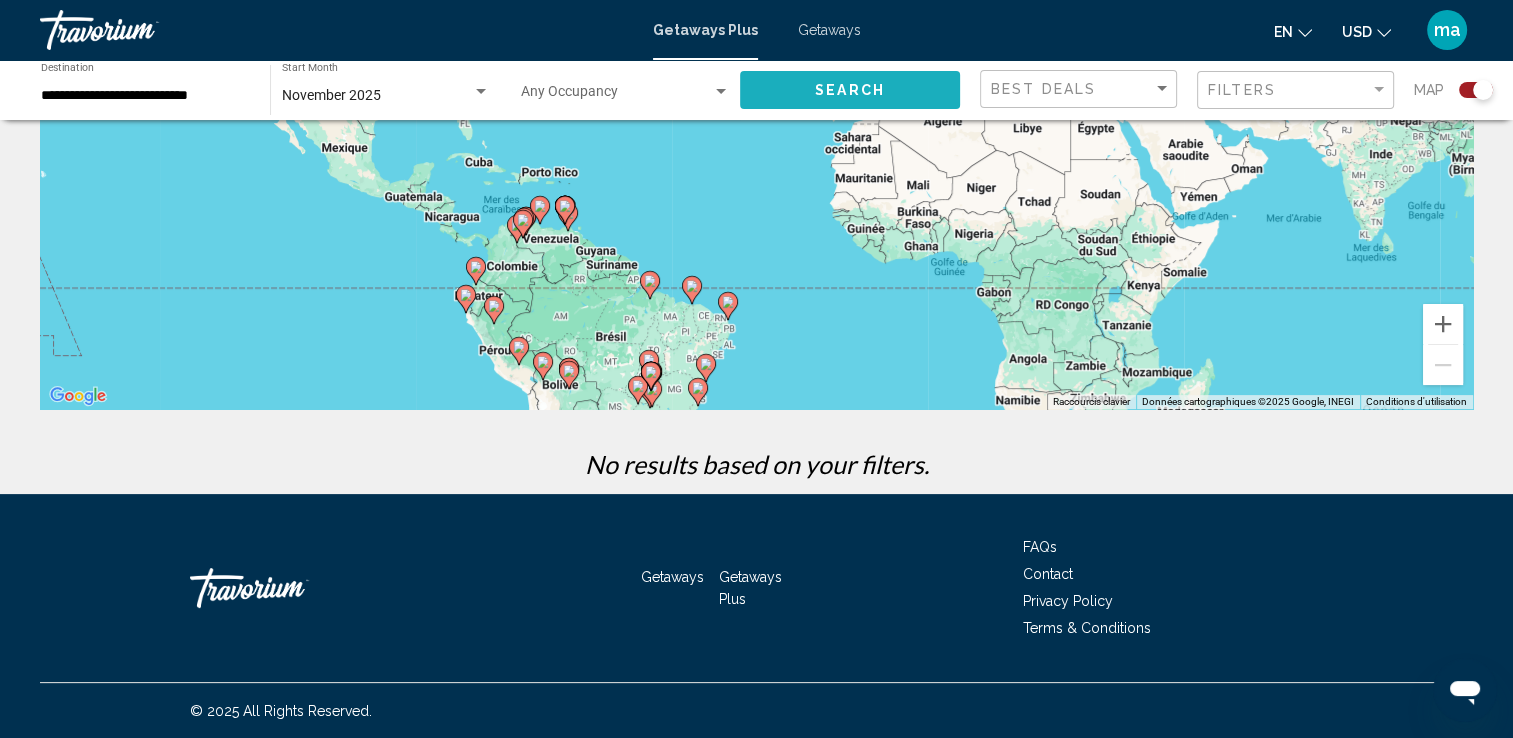 click on "Search" 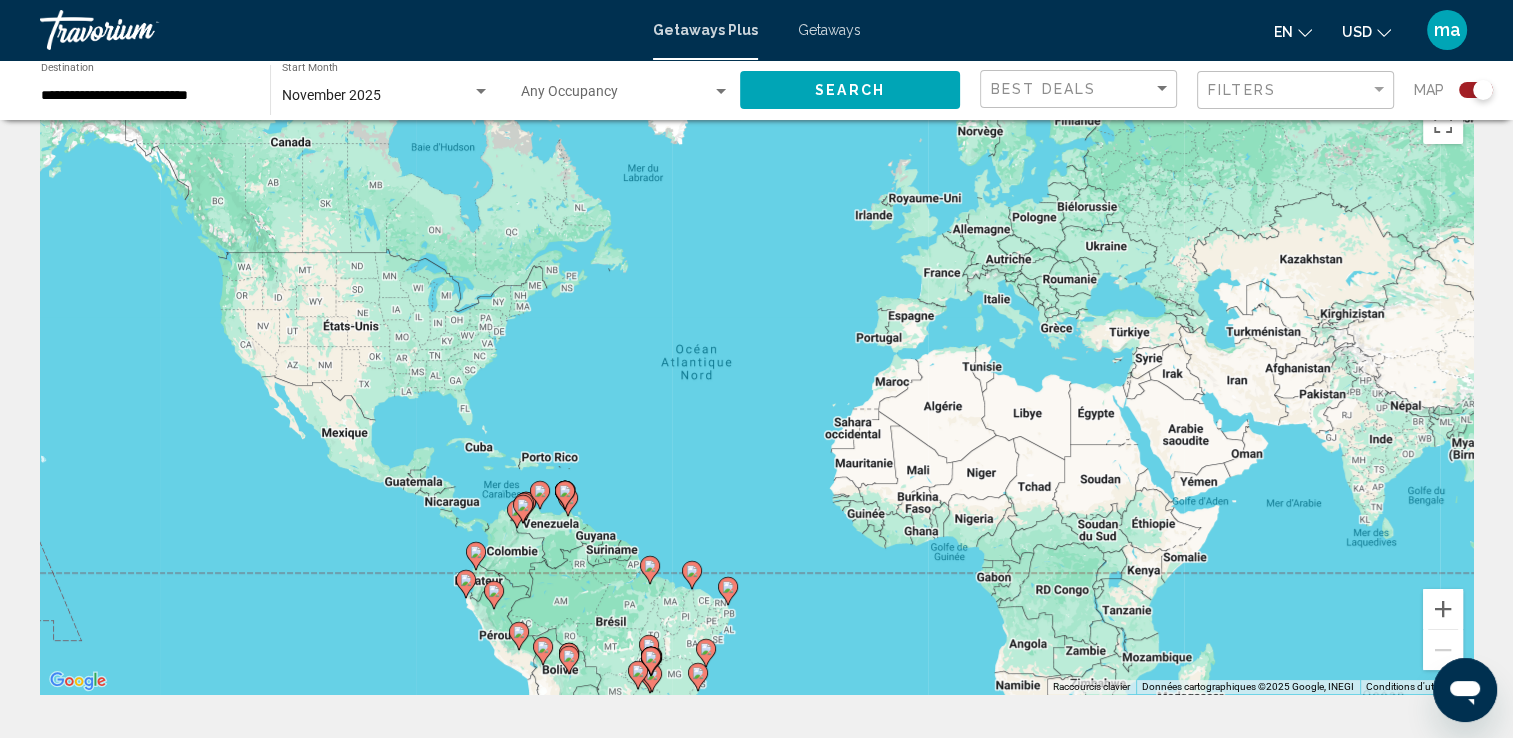 scroll, scrollTop: 0, scrollLeft: 0, axis: both 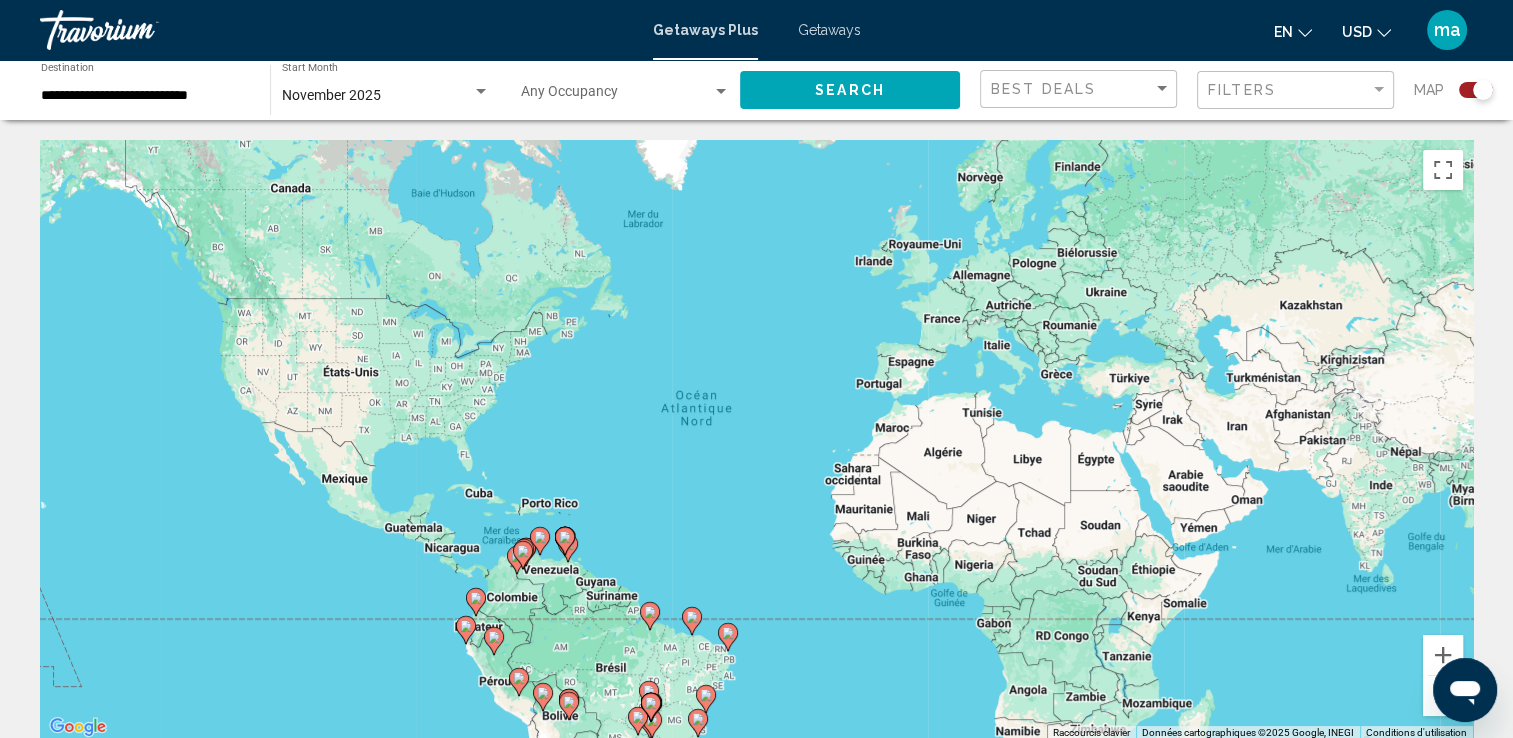 click at bounding box center (481, 92) 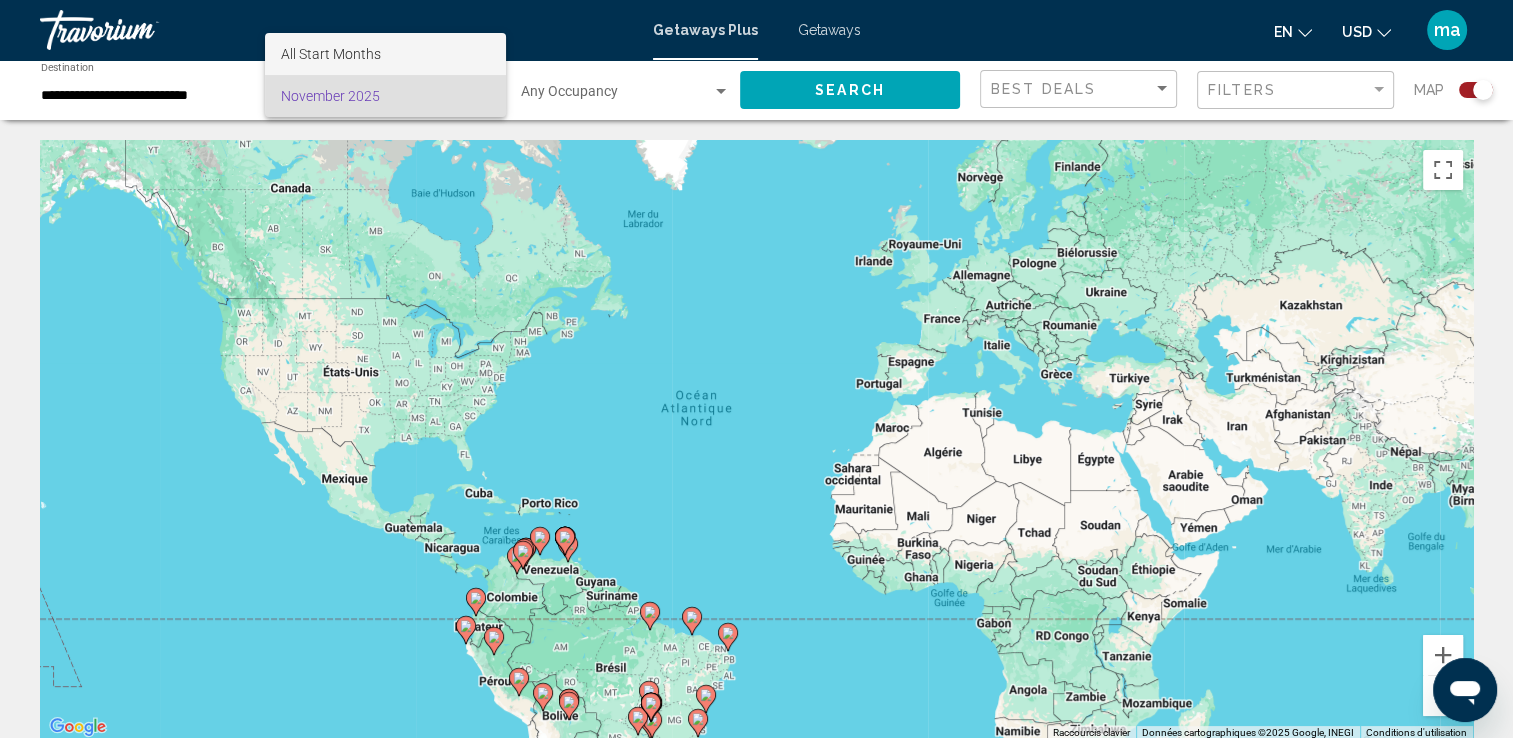 click on "All Start Months" at bounding box center (331, 54) 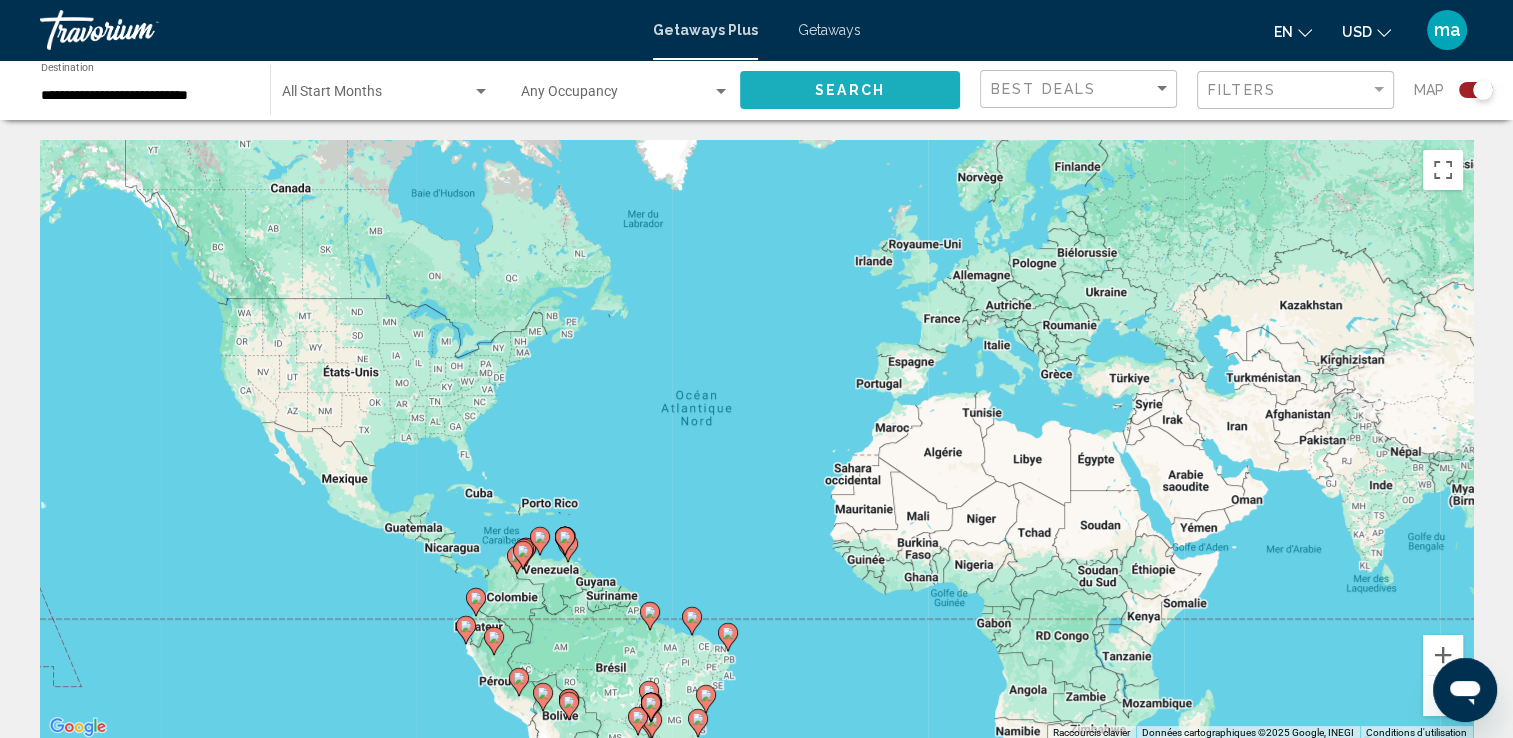 click on "Search" 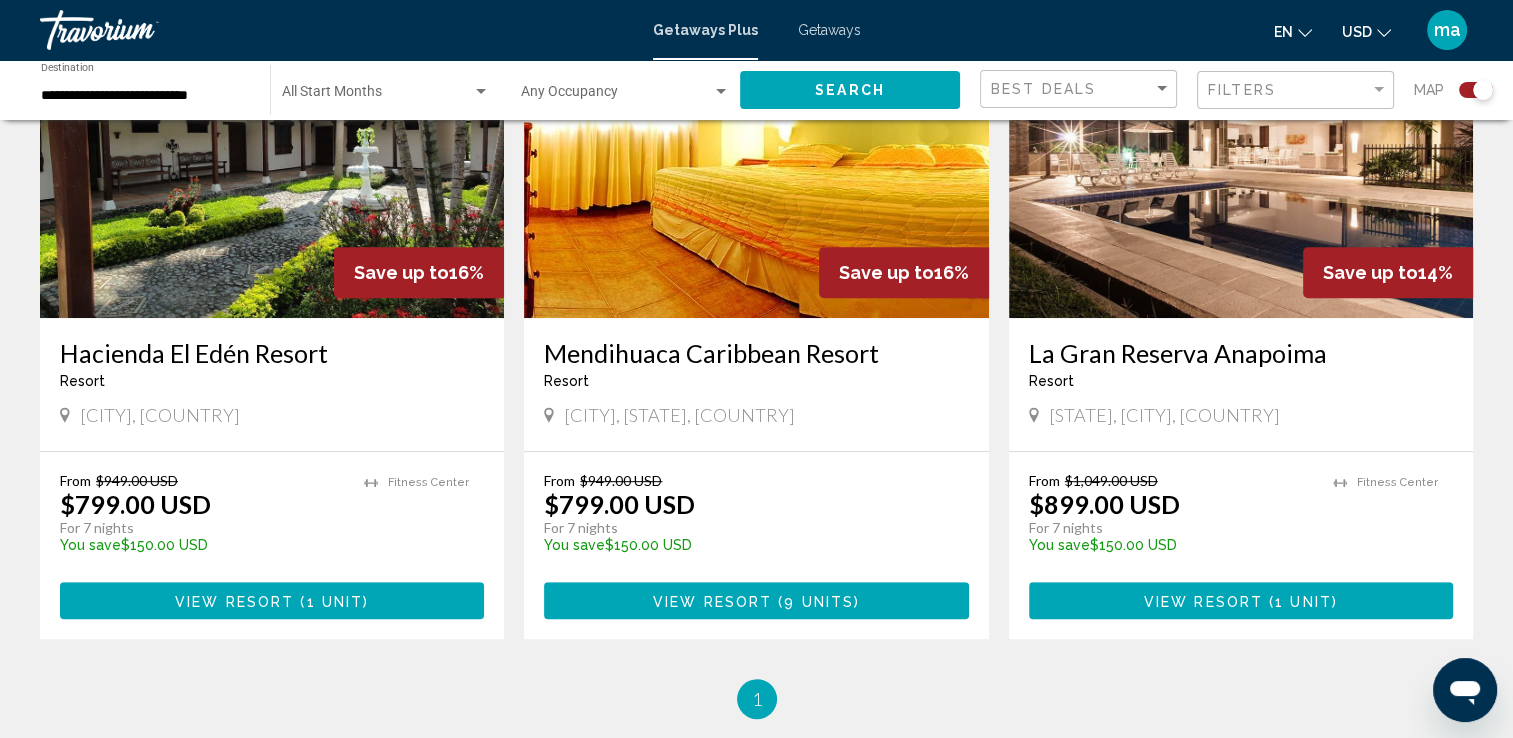 scroll, scrollTop: 796, scrollLeft: 0, axis: vertical 